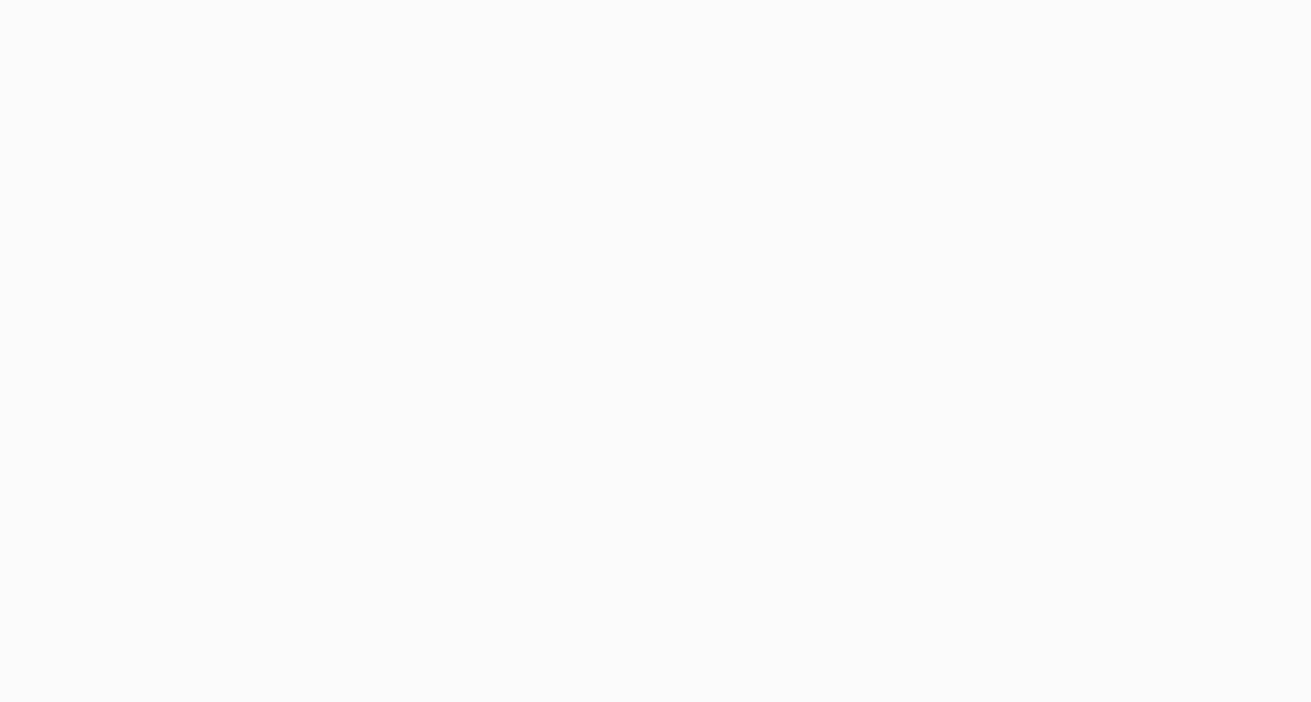 scroll, scrollTop: 0, scrollLeft: 0, axis: both 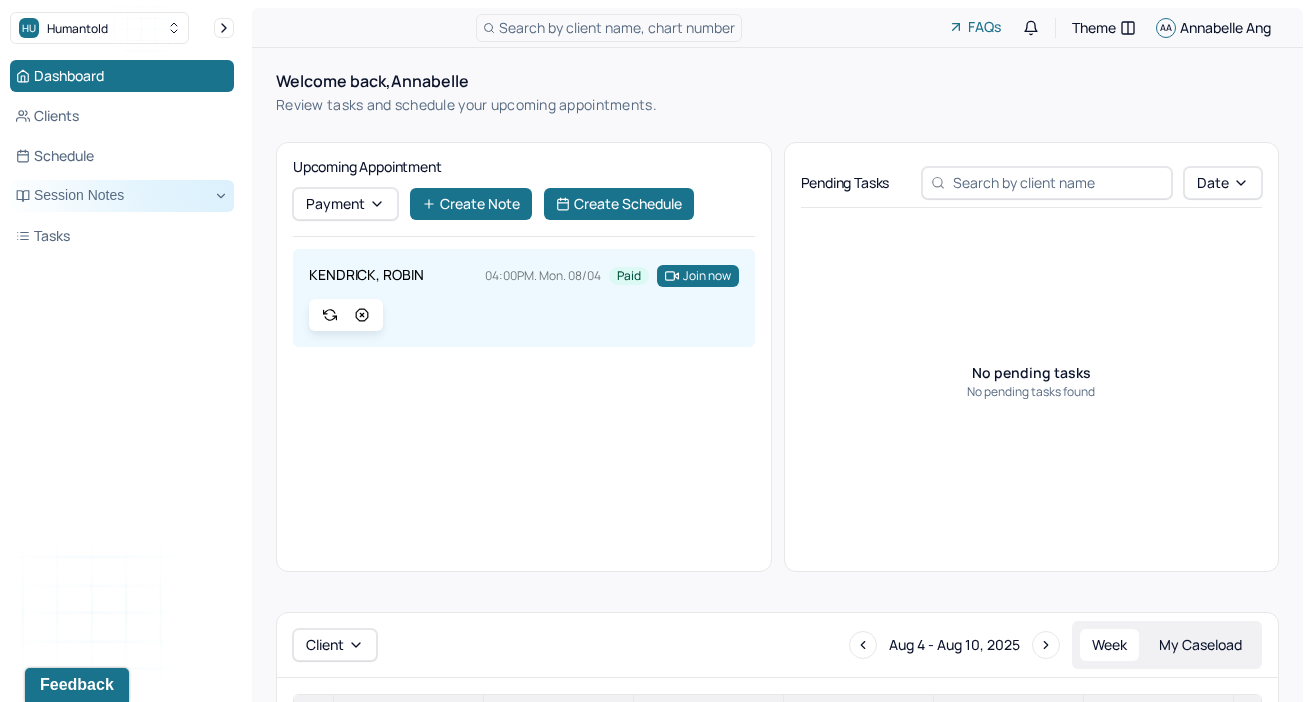 click on "Session Notes" at bounding box center (122, 196) 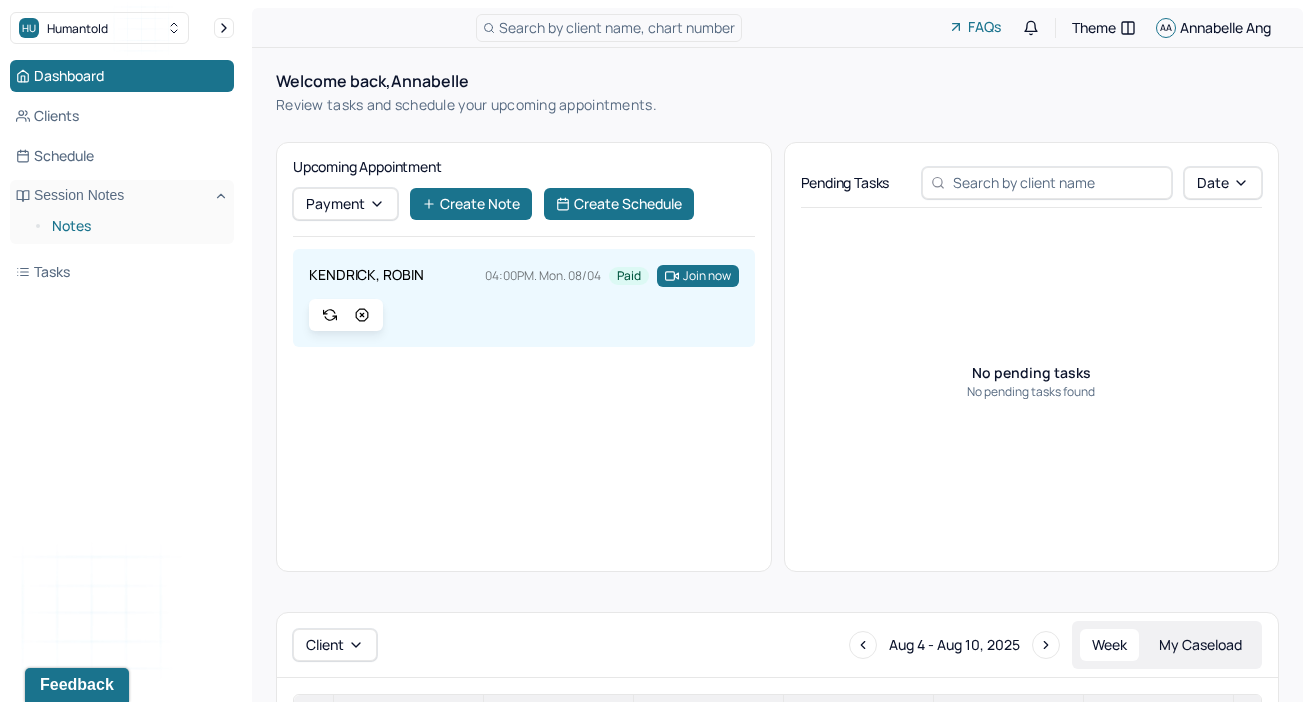 click on "Notes" at bounding box center (135, 226) 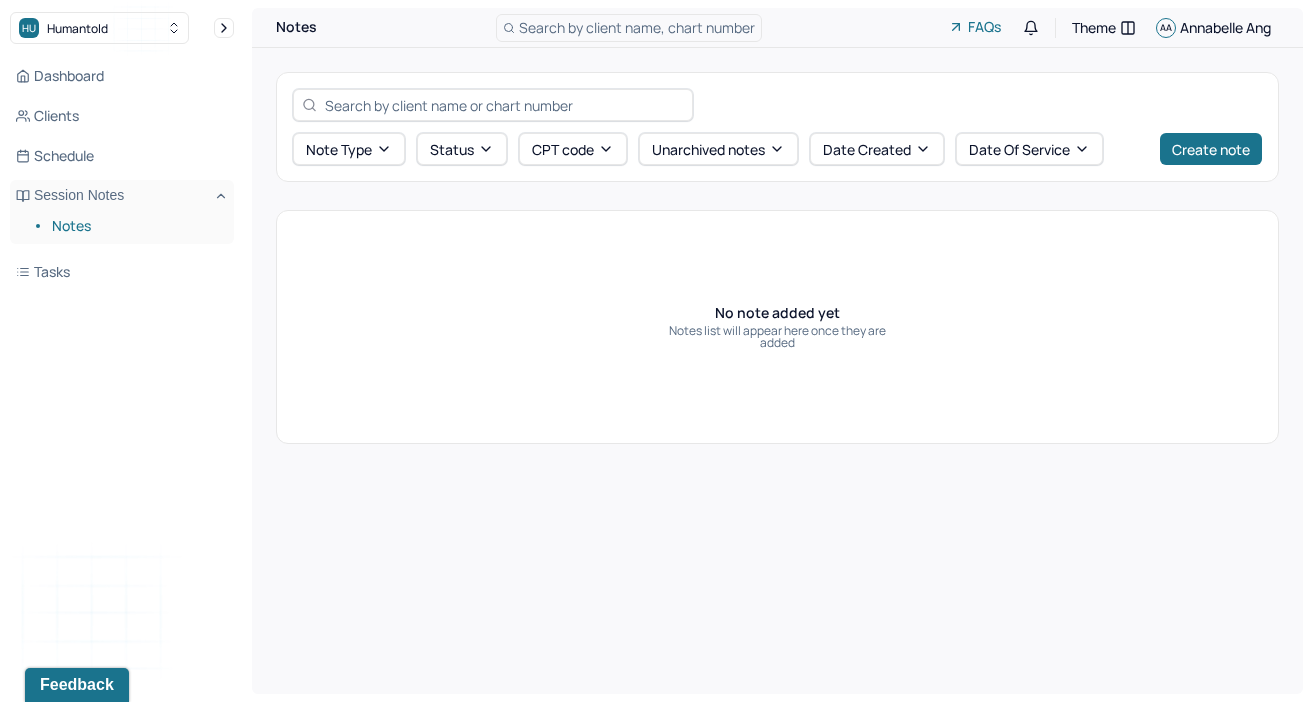 click on "Notes" at bounding box center (135, 226) 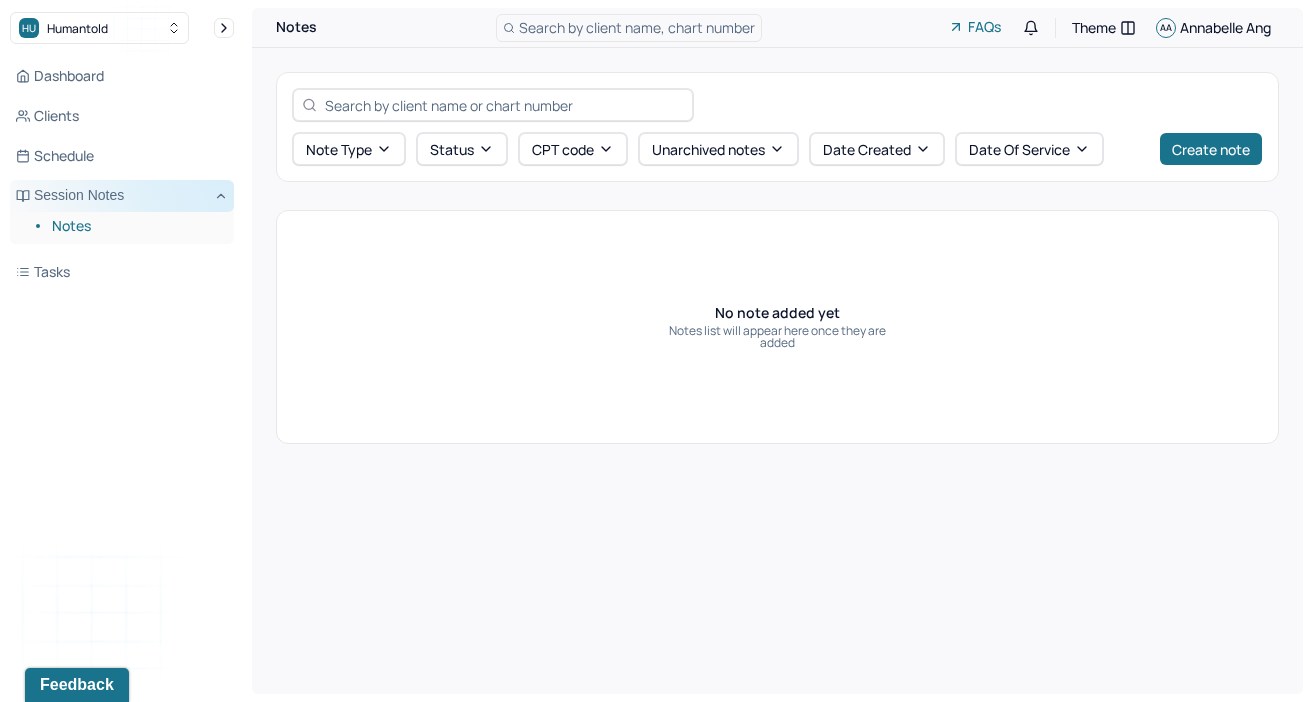 click on "Session Notes" at bounding box center [122, 196] 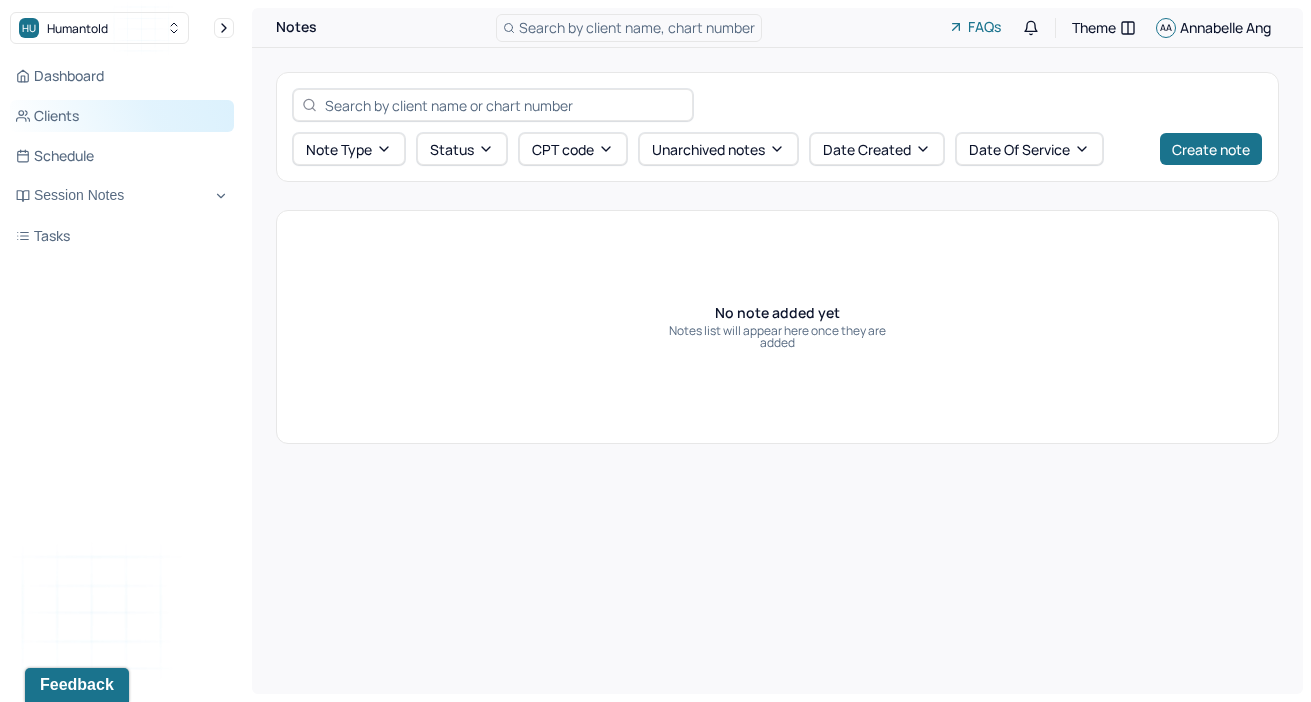 click on "Clients" at bounding box center (122, 116) 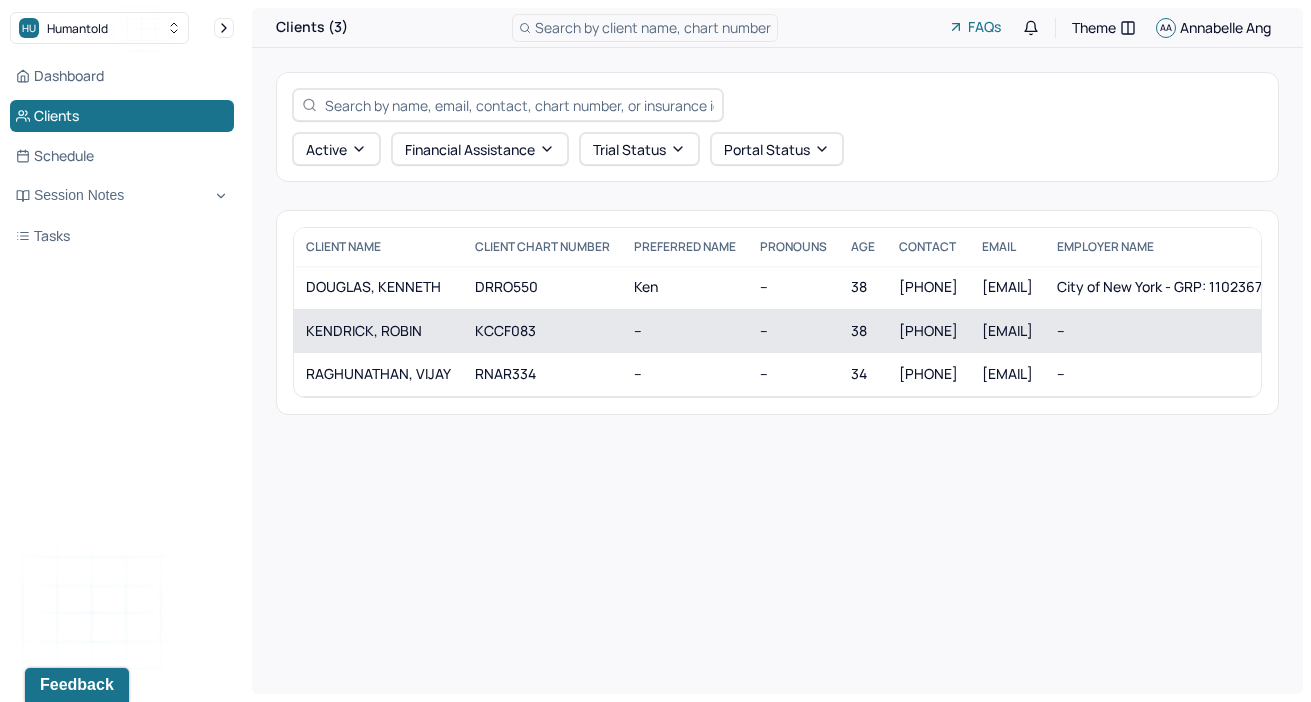 click on "KENDRICK, ROBIN" at bounding box center [378, 331] 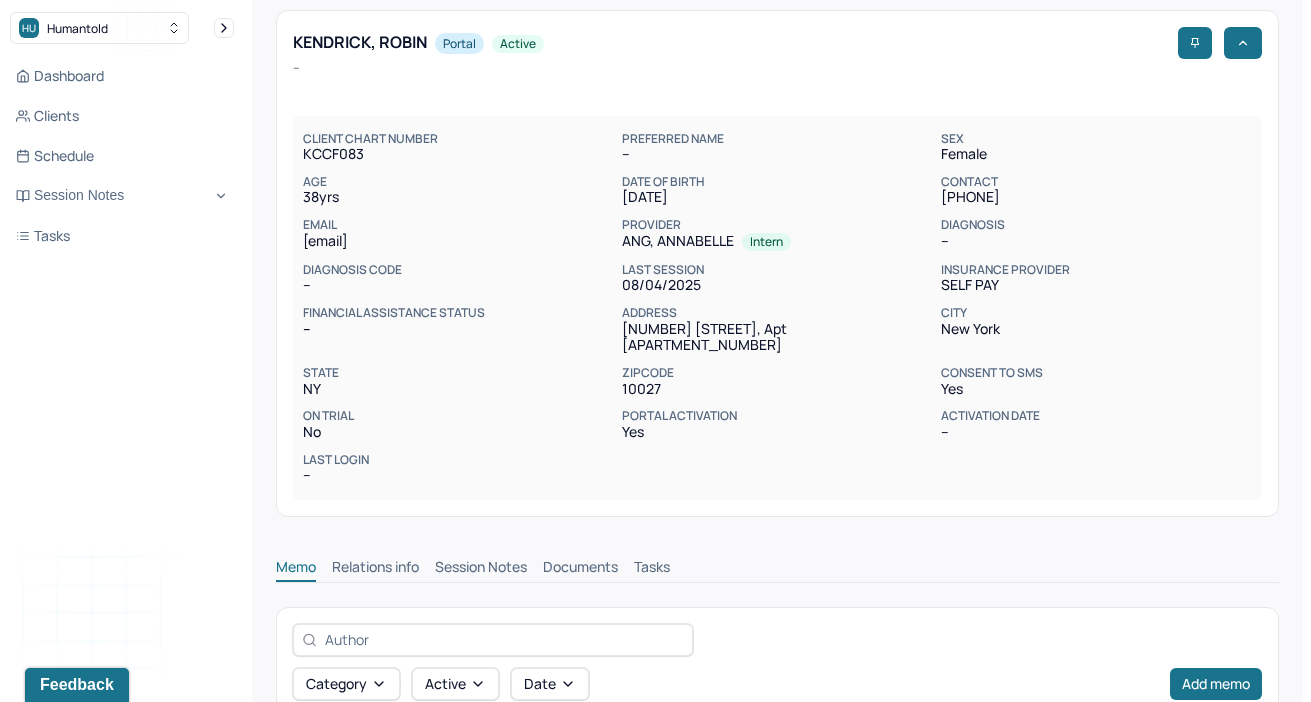 scroll, scrollTop: 70, scrollLeft: 0, axis: vertical 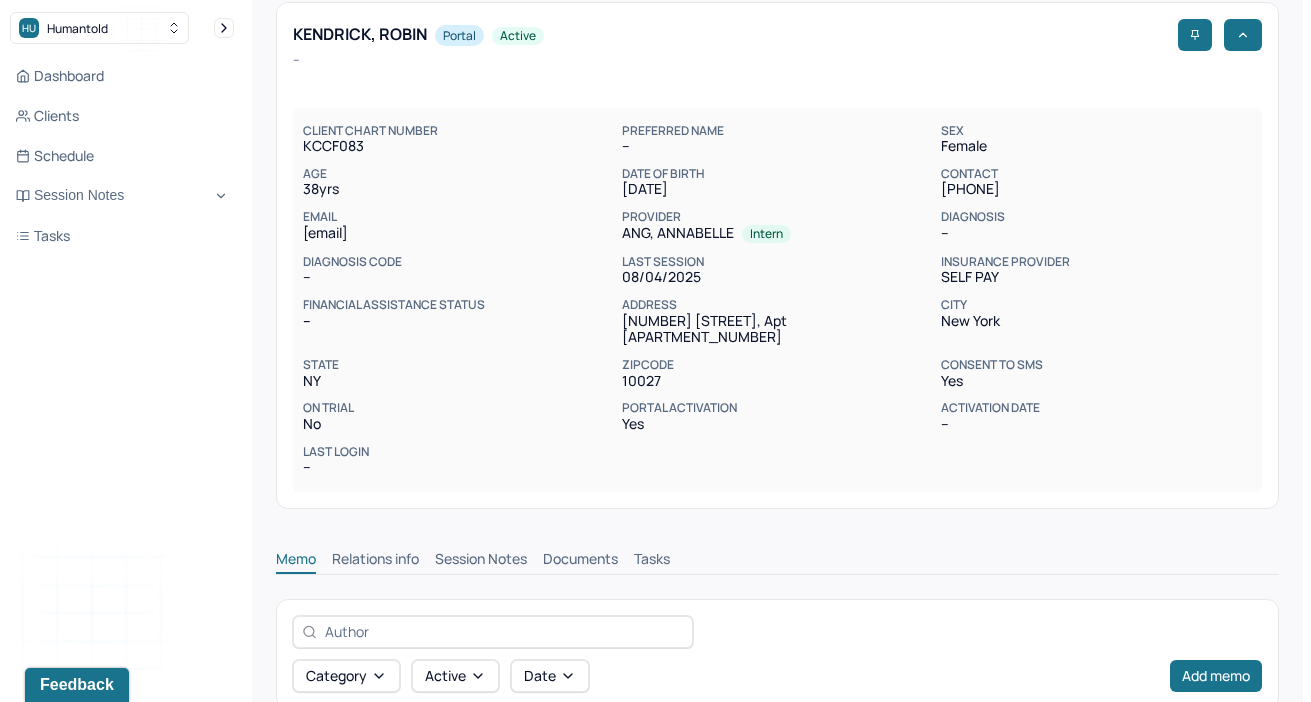click on "Memo Relations info Session Notes Documents Tasks" at bounding box center (777, 554) 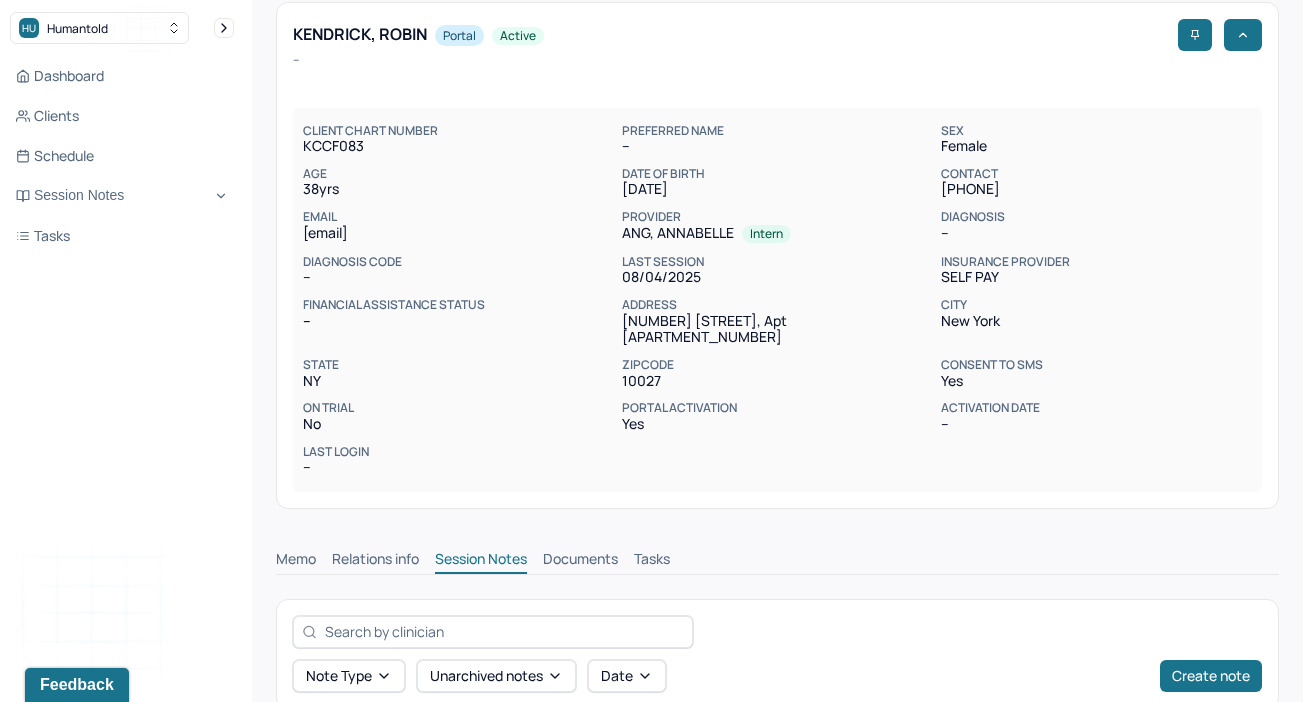 scroll, scrollTop: 249, scrollLeft: 0, axis: vertical 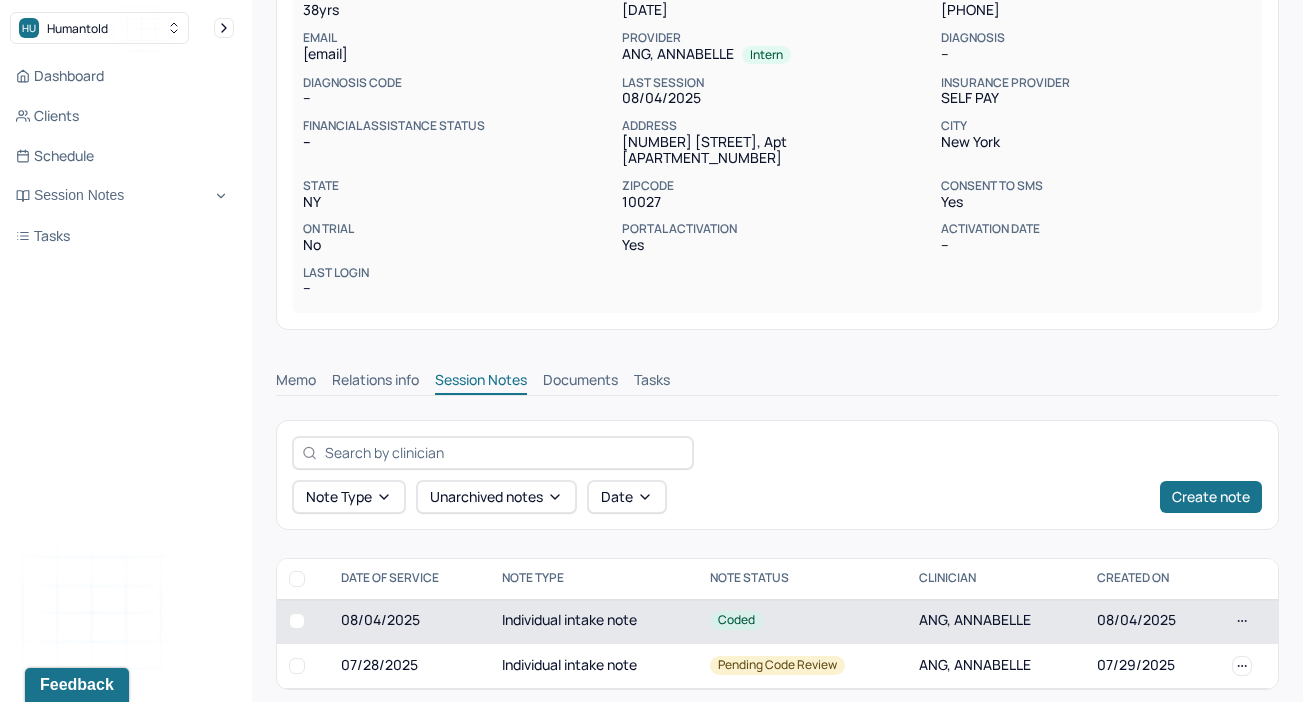 click on "08/04/2025" at bounding box center [409, 621] 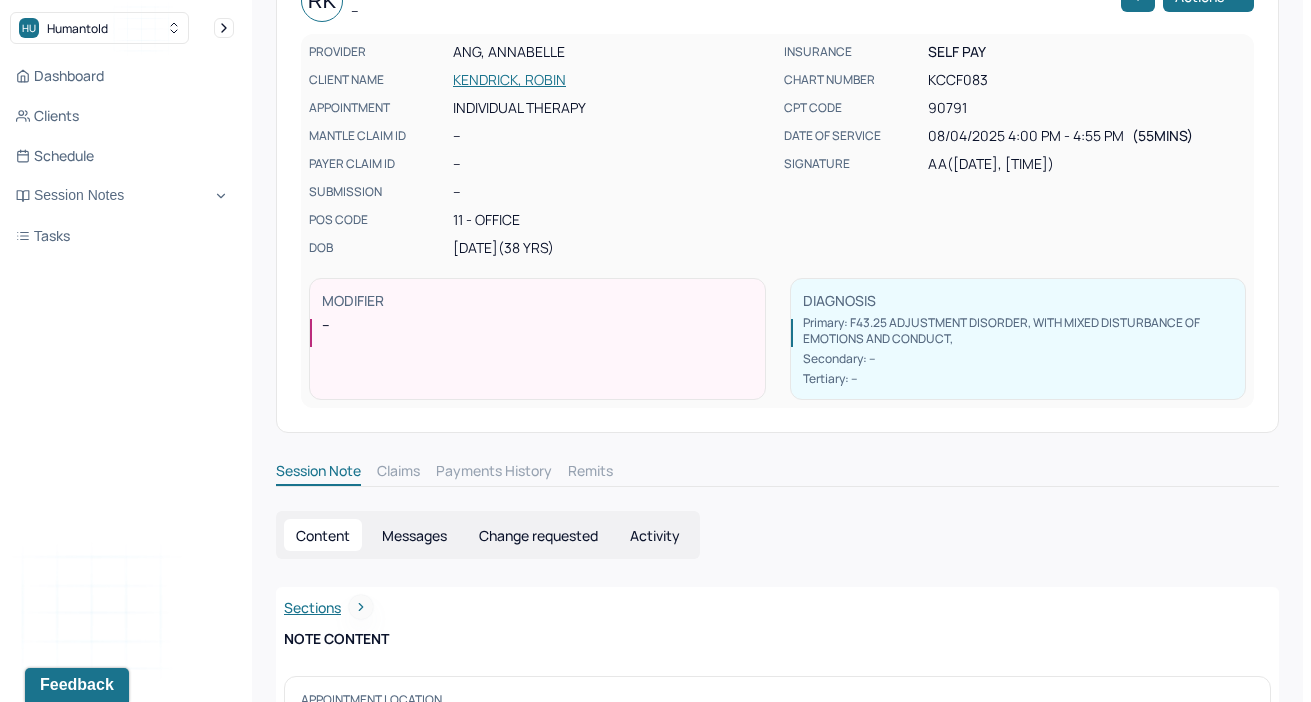 scroll, scrollTop: 0, scrollLeft: 0, axis: both 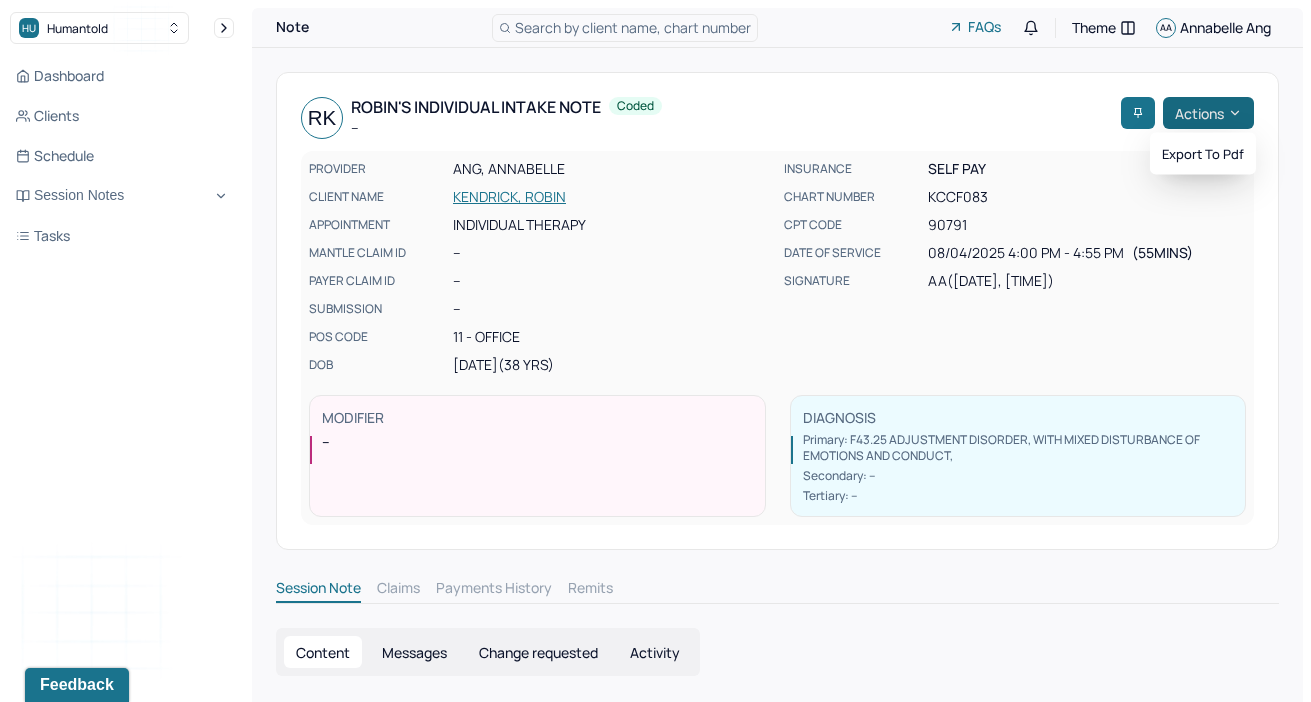 click on "Actions" at bounding box center [1208, 113] 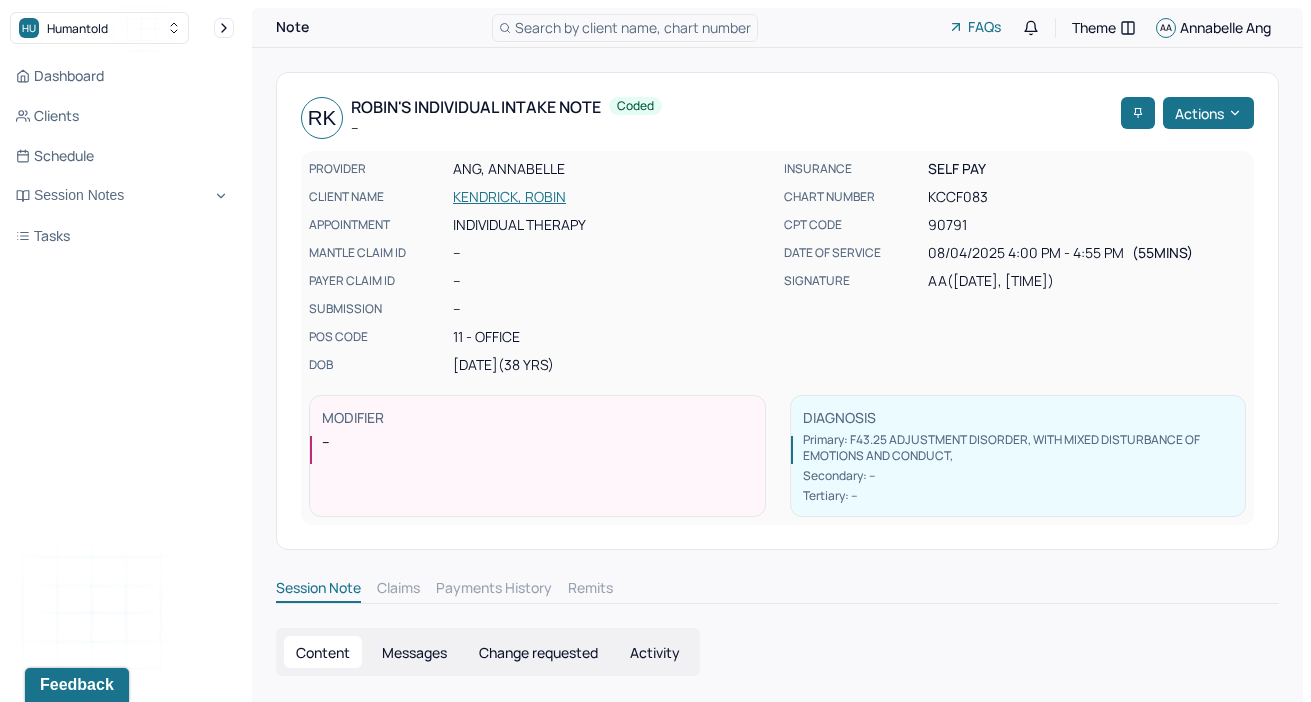 click on "[DATE]   4:00 PM   -   4:55 PM" at bounding box center (1026, 253) 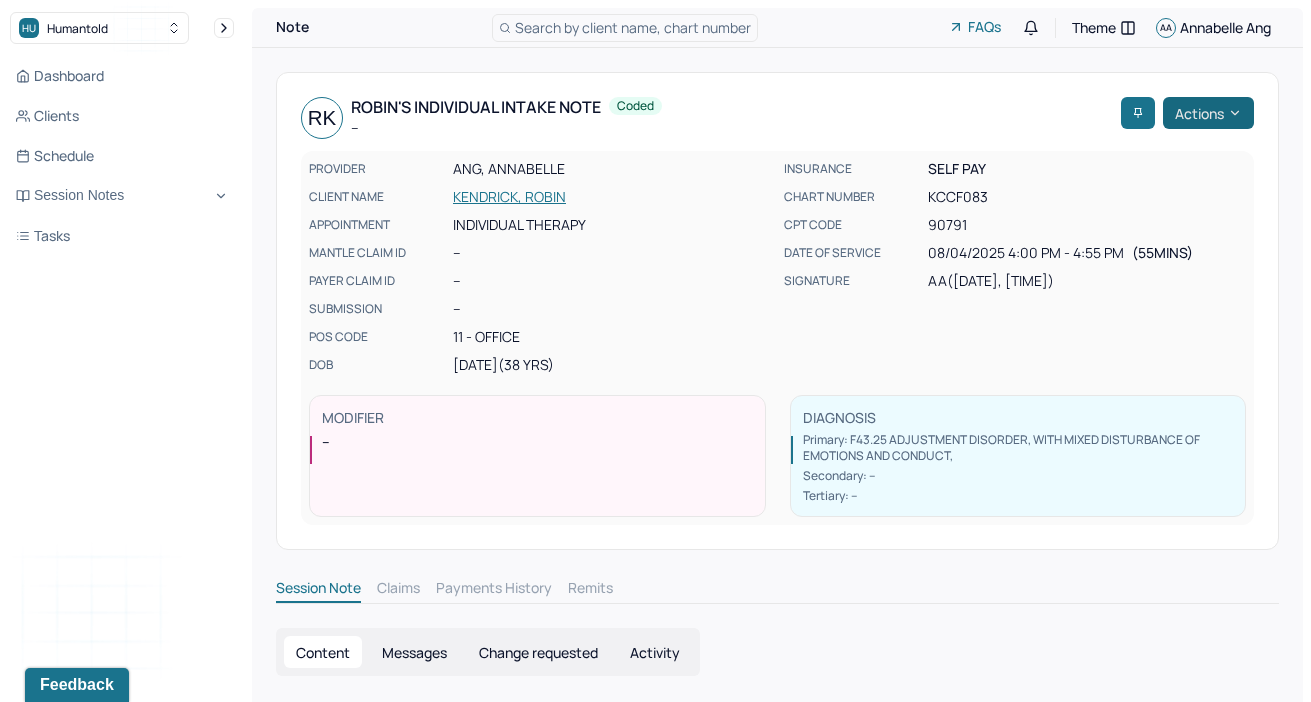 click on "Actions" at bounding box center [1208, 113] 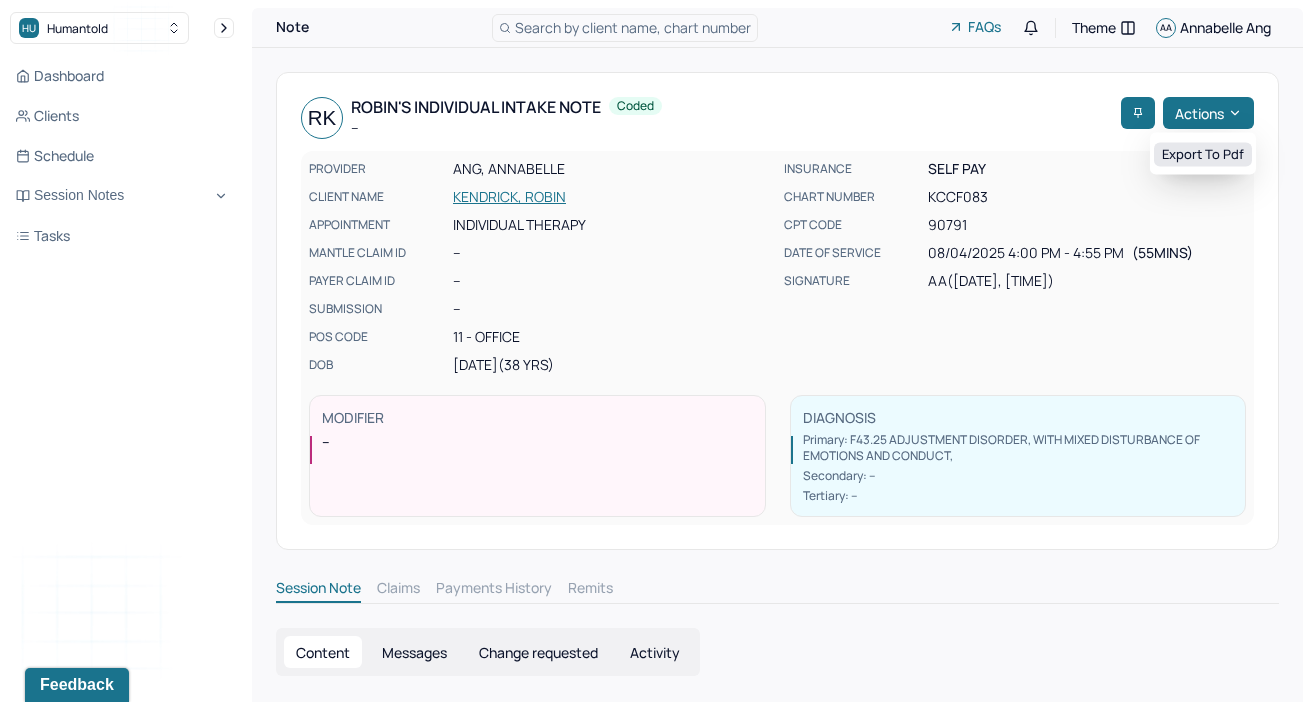 click on "Export to pdf" at bounding box center (1203, 155) 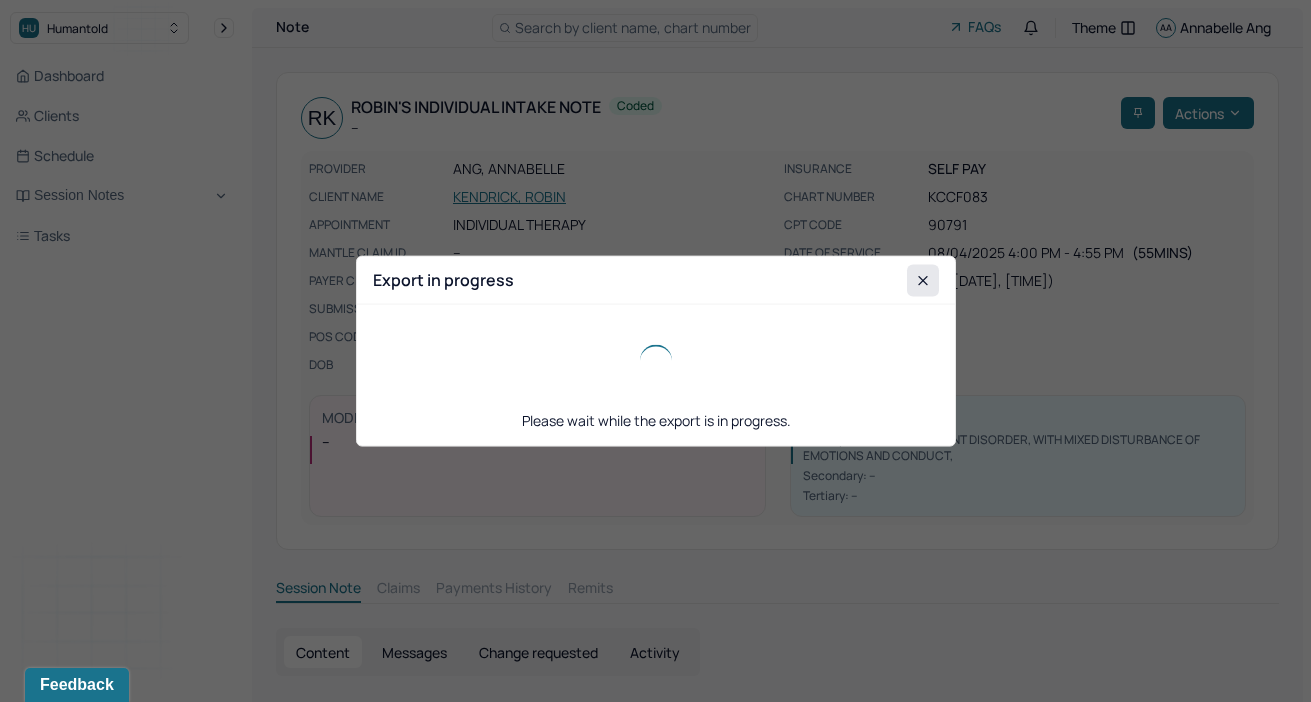 click 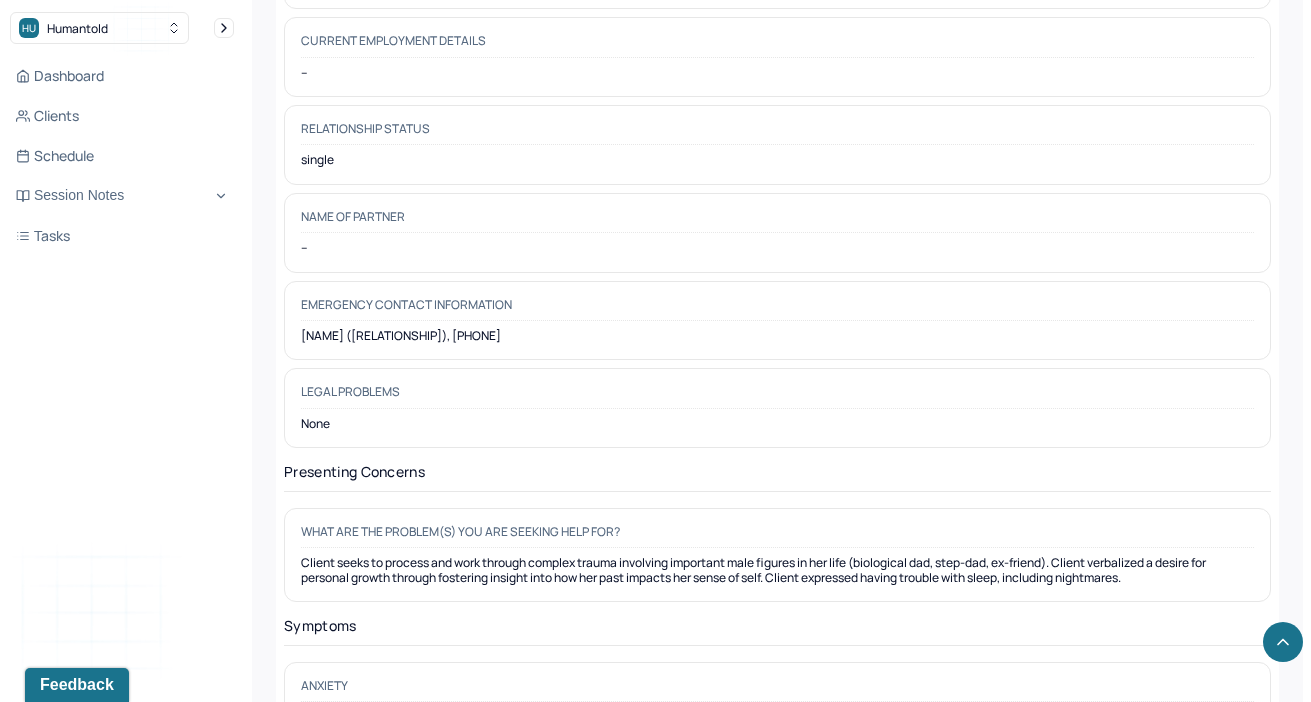 scroll, scrollTop: 2686, scrollLeft: 0, axis: vertical 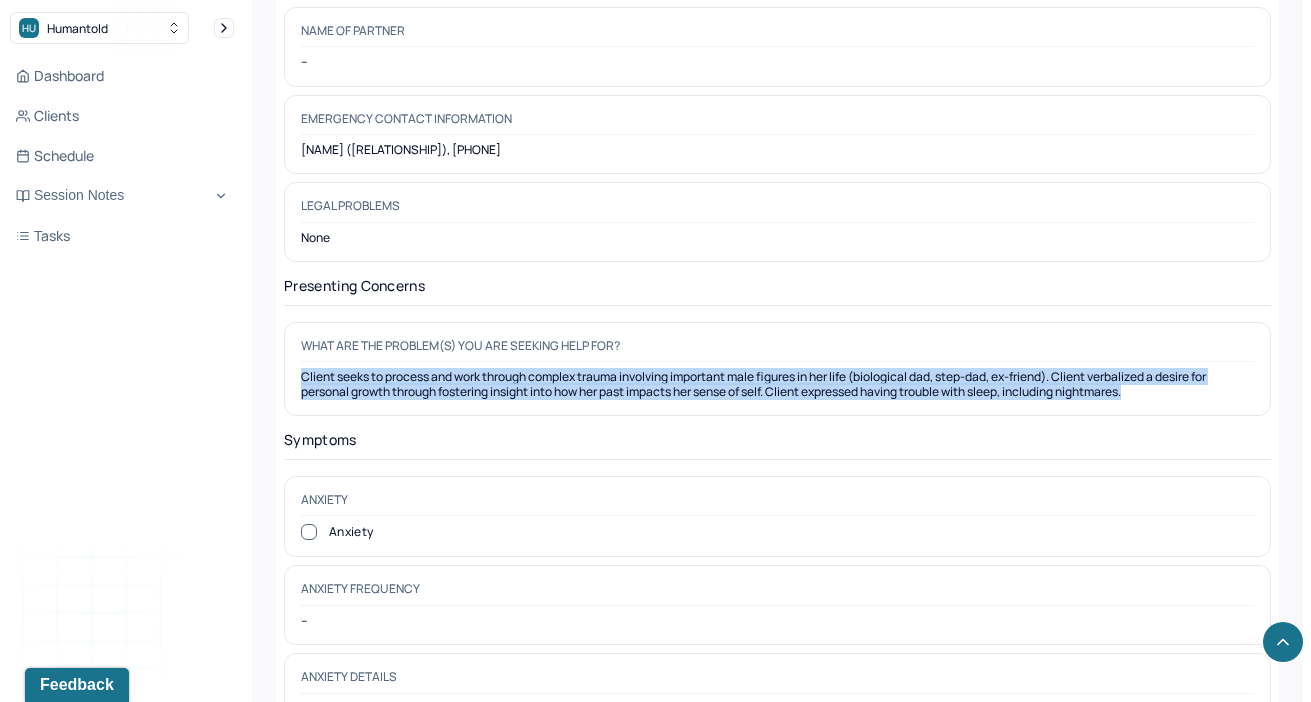 drag, startPoint x: 297, startPoint y: 348, endPoint x: 1162, endPoint y: 362, distance: 865.1133 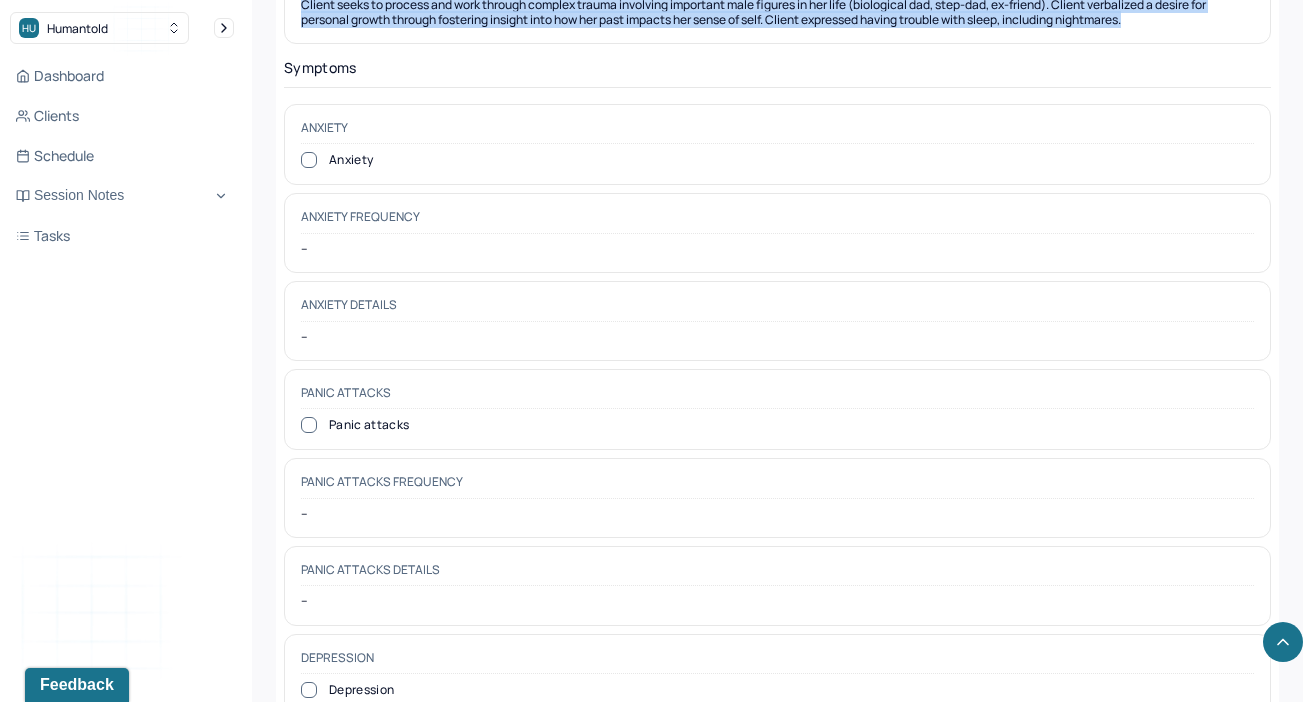 scroll, scrollTop: 3581, scrollLeft: 0, axis: vertical 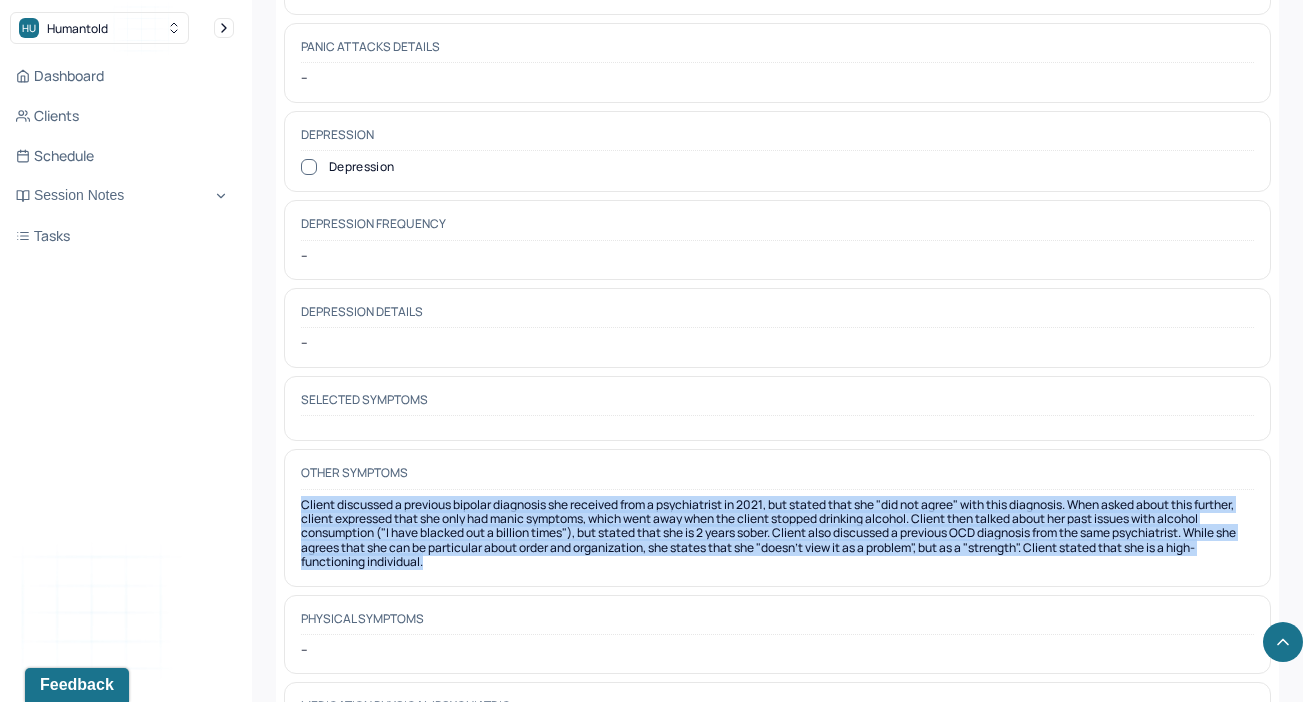 drag, startPoint x: 297, startPoint y: 469, endPoint x: 455, endPoint y: 533, distance: 170.46994 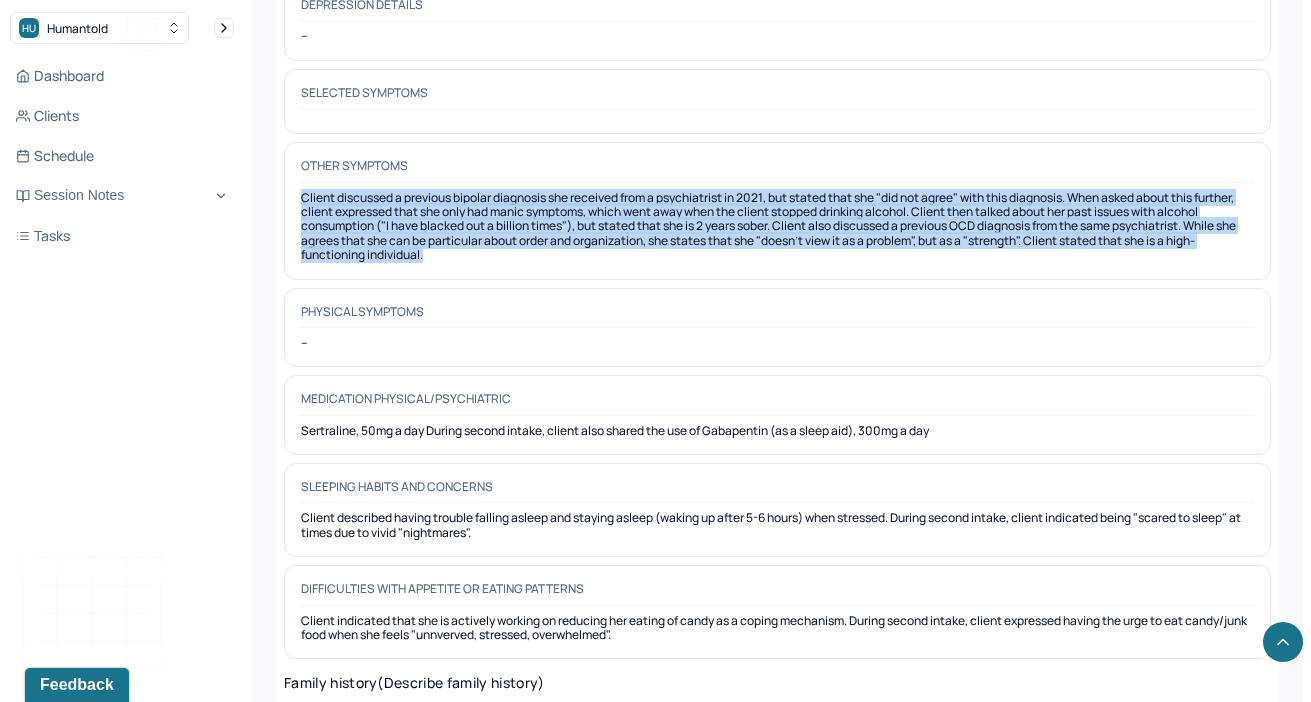 scroll, scrollTop: 3890, scrollLeft: 0, axis: vertical 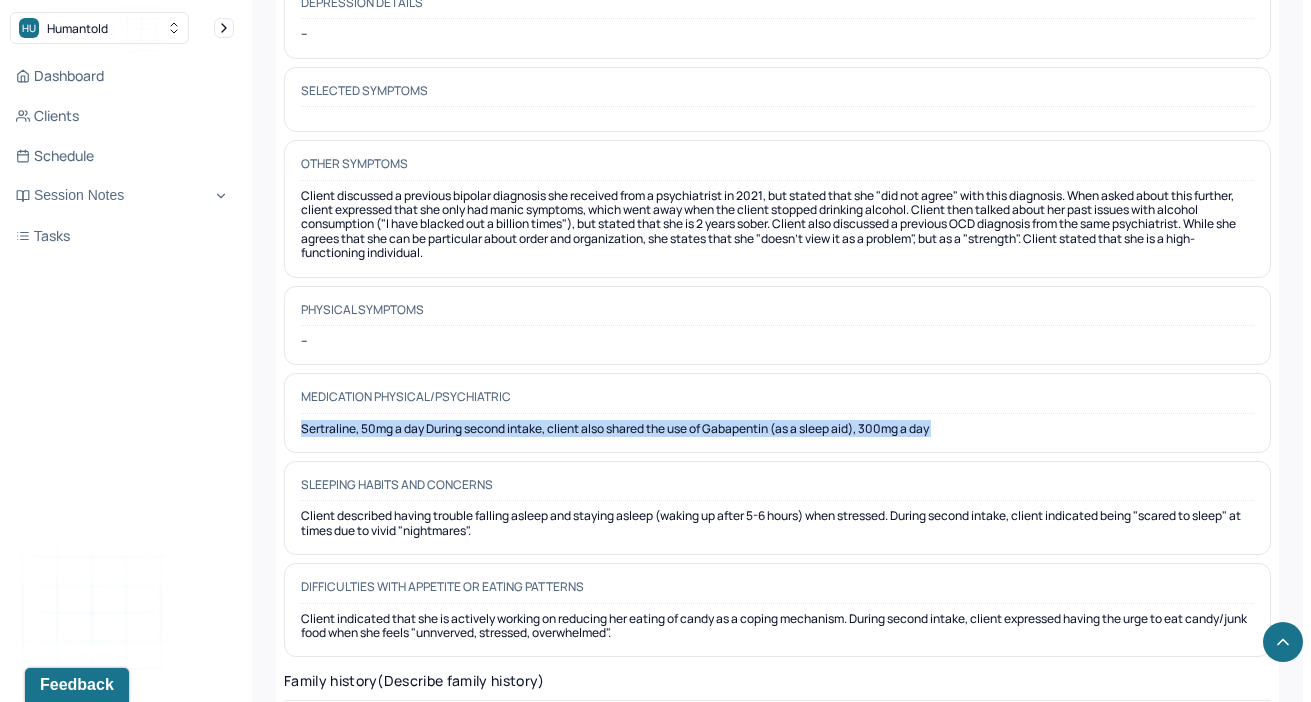 drag, startPoint x: 300, startPoint y: 391, endPoint x: 1044, endPoint y: 432, distance: 745.12885 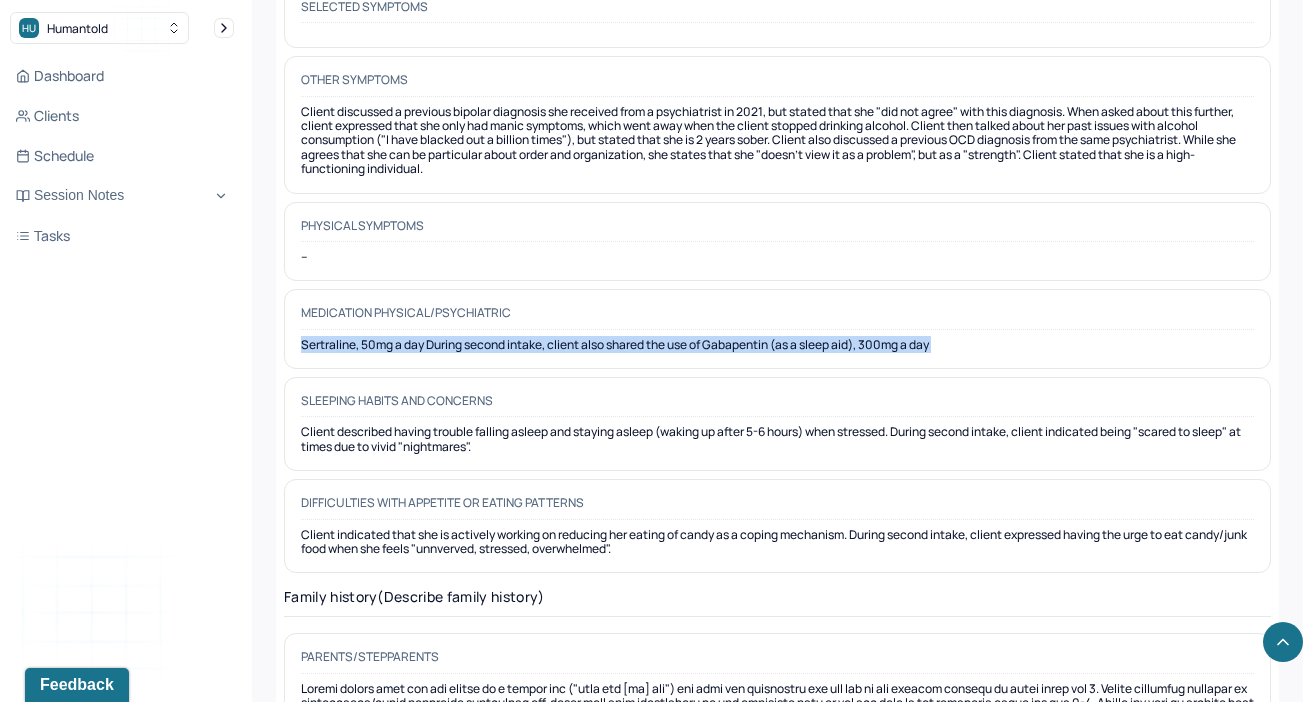 scroll, scrollTop: 3978, scrollLeft: 0, axis: vertical 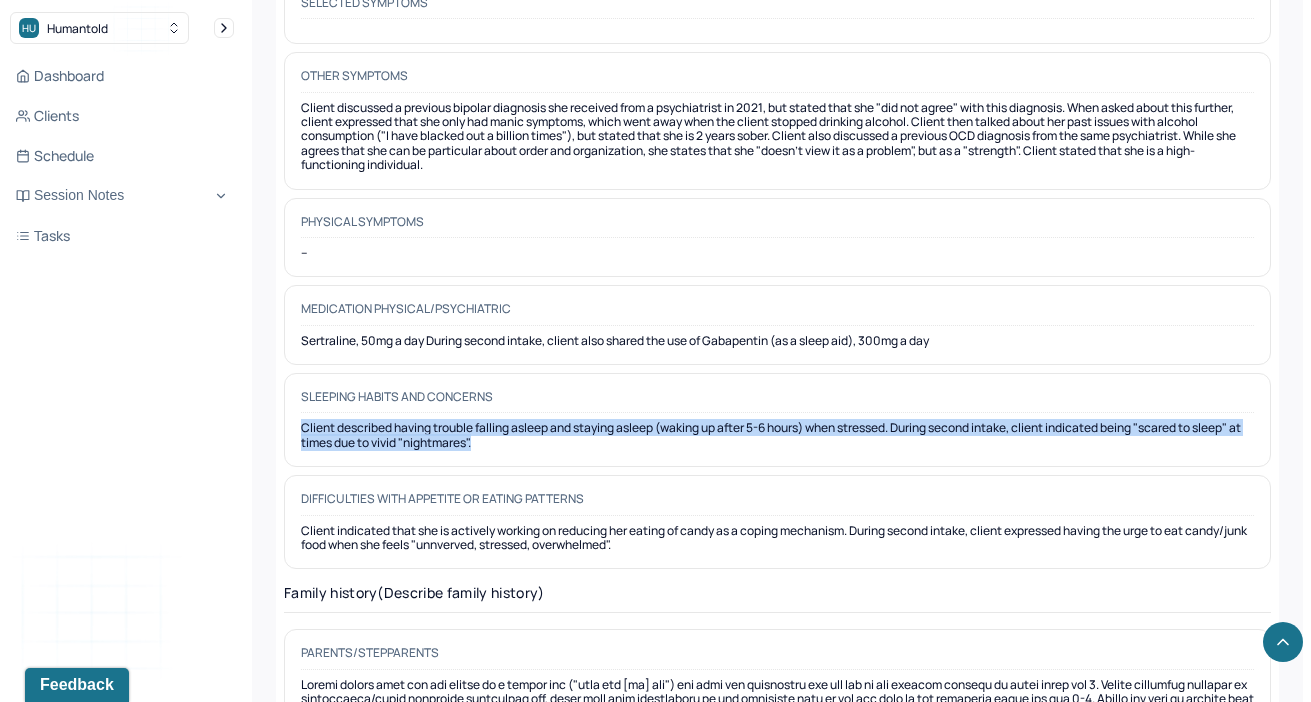 drag, startPoint x: 524, startPoint y: 418, endPoint x: 278, endPoint y: 386, distance: 248.07257 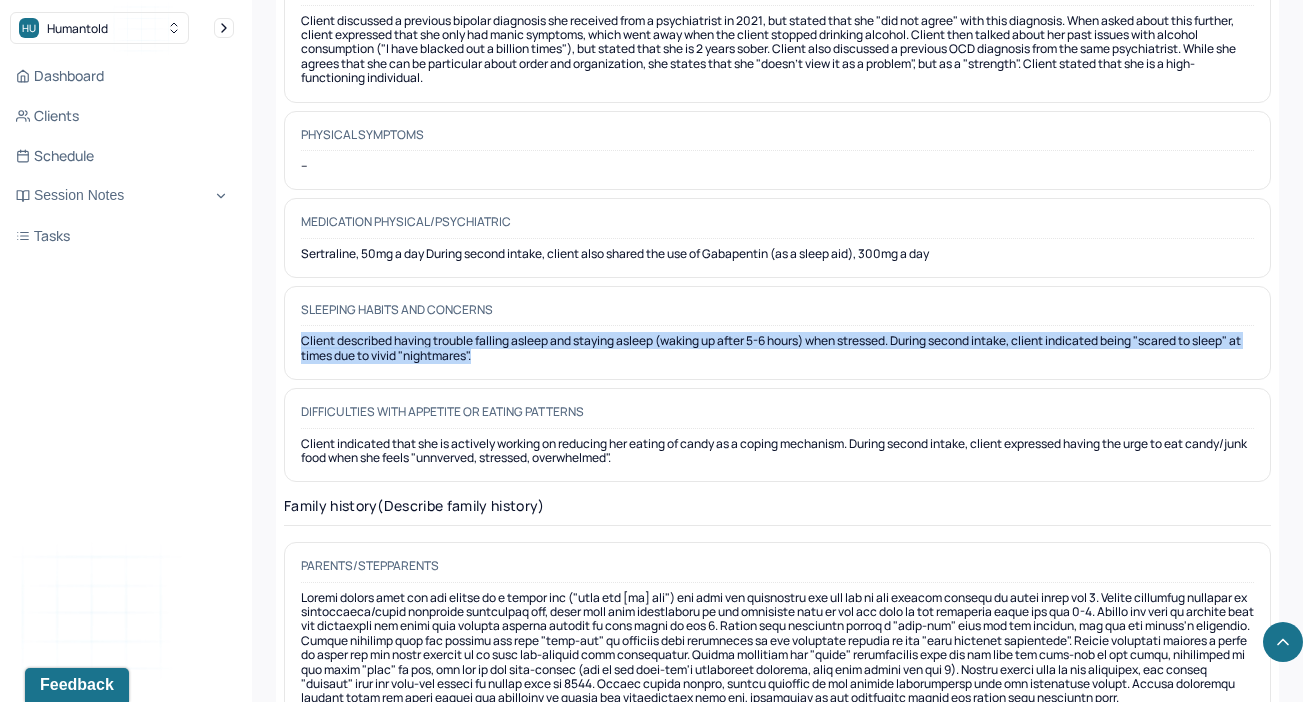 scroll, scrollTop: 4069, scrollLeft: 0, axis: vertical 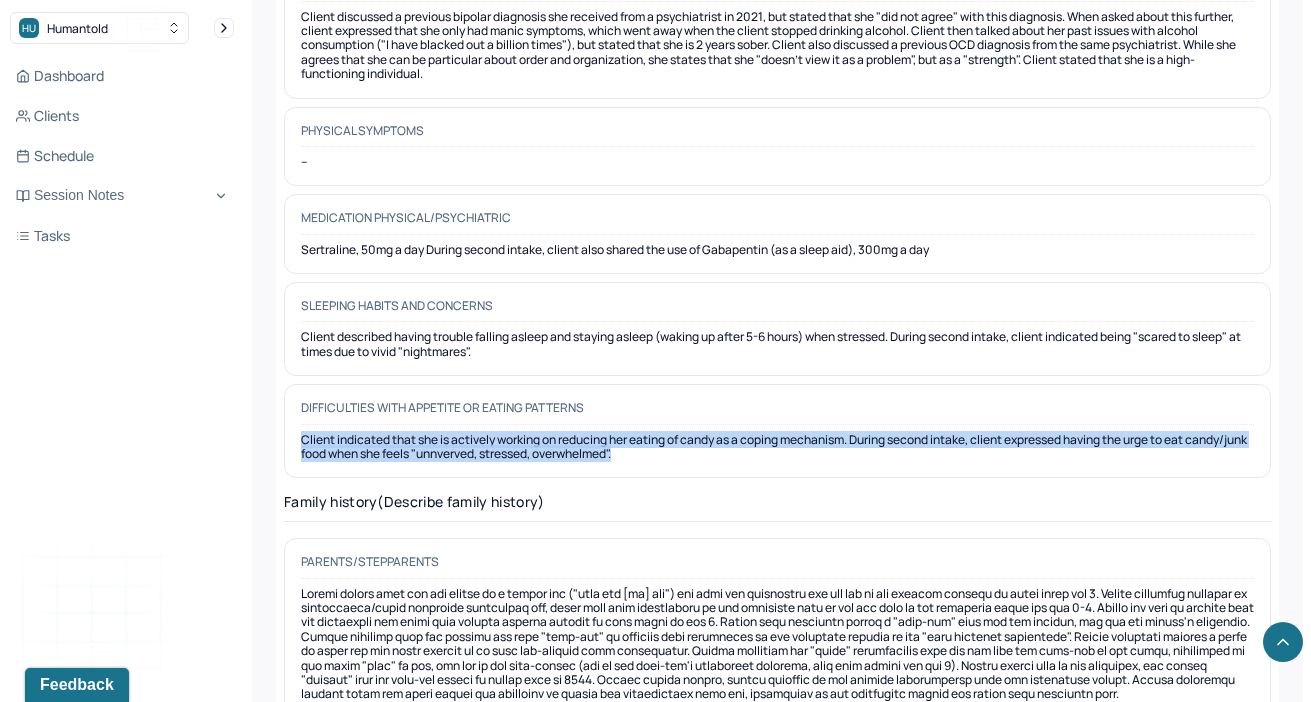 drag, startPoint x: 723, startPoint y: 418, endPoint x: 281, endPoint y: 406, distance: 442.16287 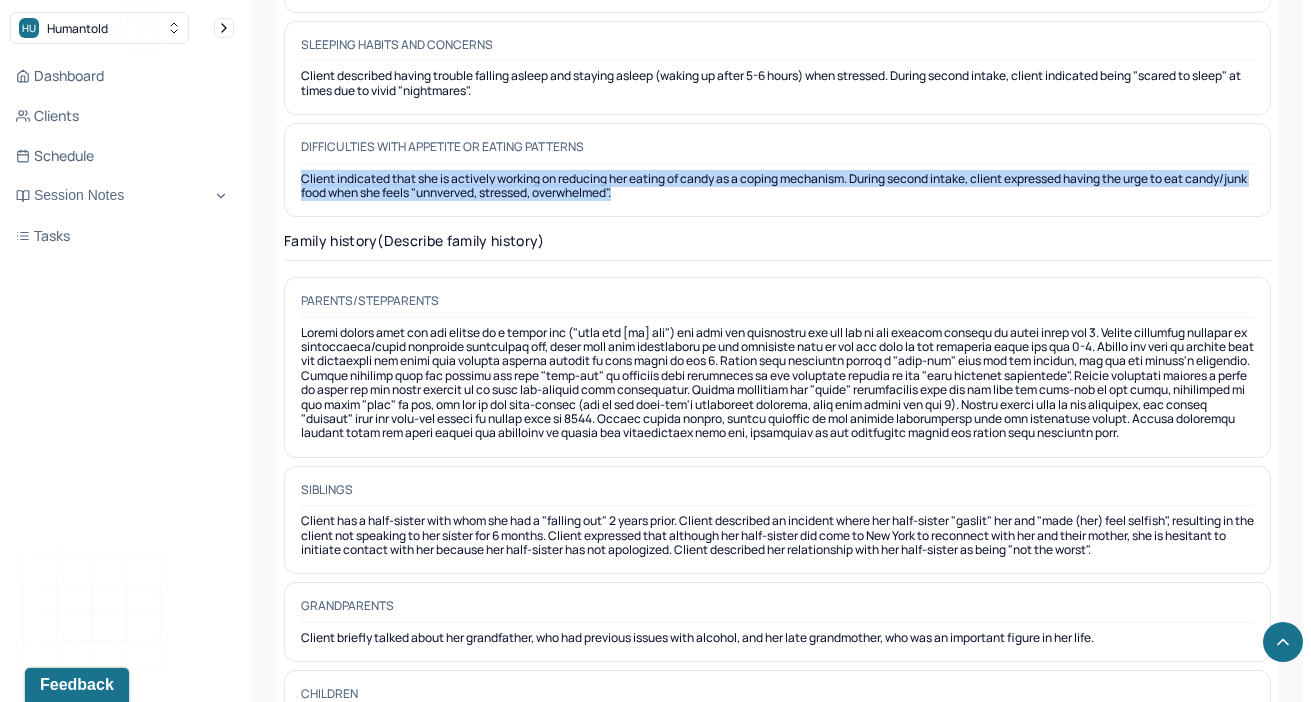 scroll, scrollTop: 4352, scrollLeft: 0, axis: vertical 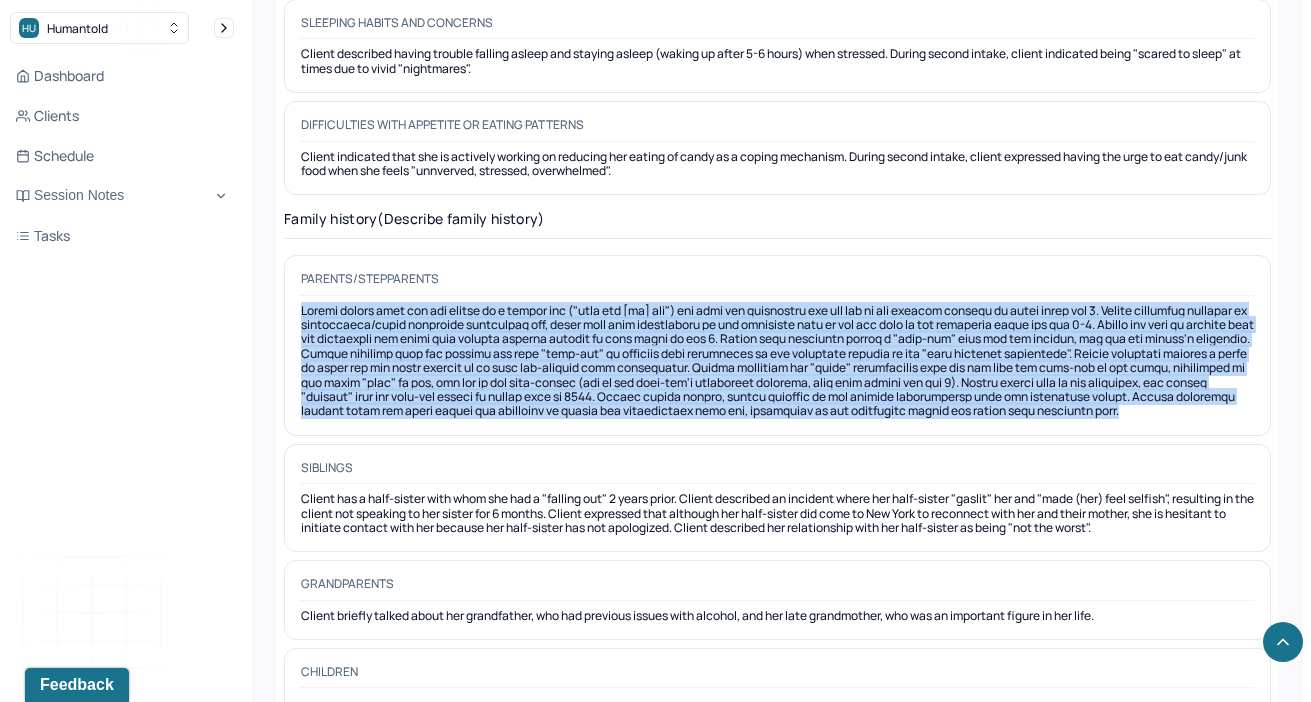 drag, startPoint x: 400, startPoint y: 385, endPoint x: 257, endPoint y: 248, distance: 198.03535 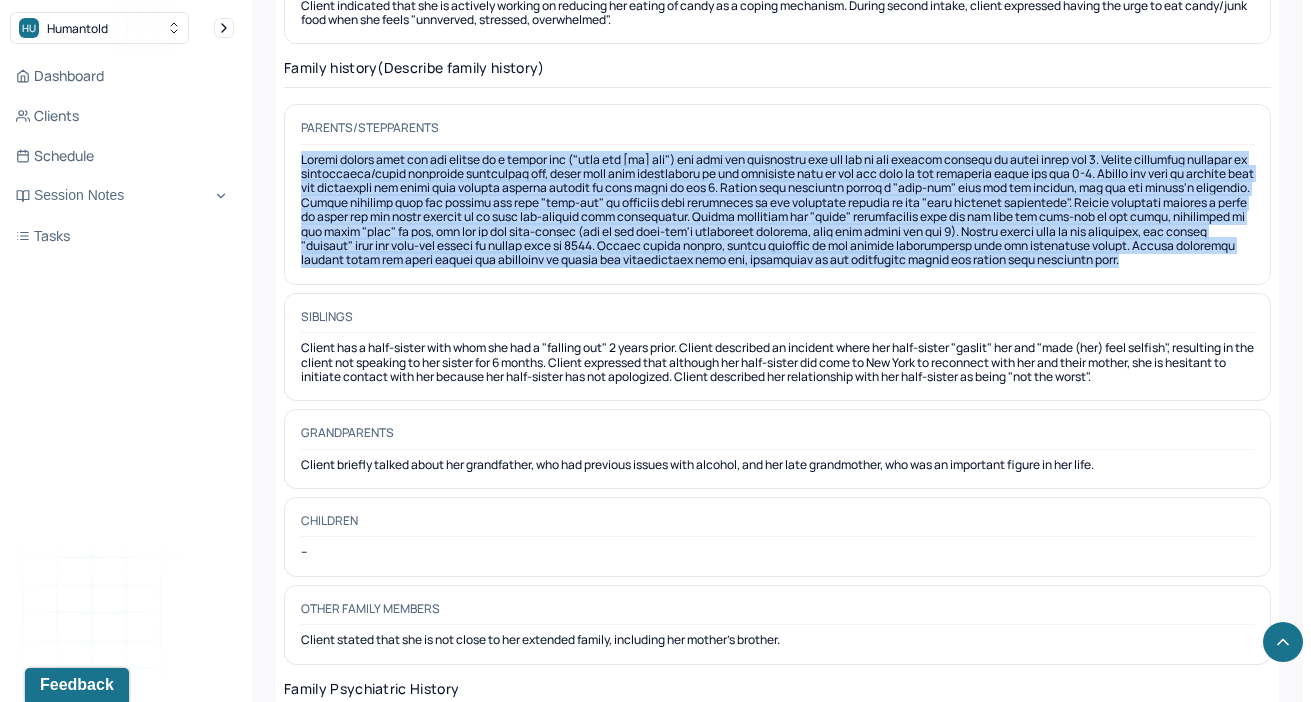 scroll, scrollTop: 4510, scrollLeft: 0, axis: vertical 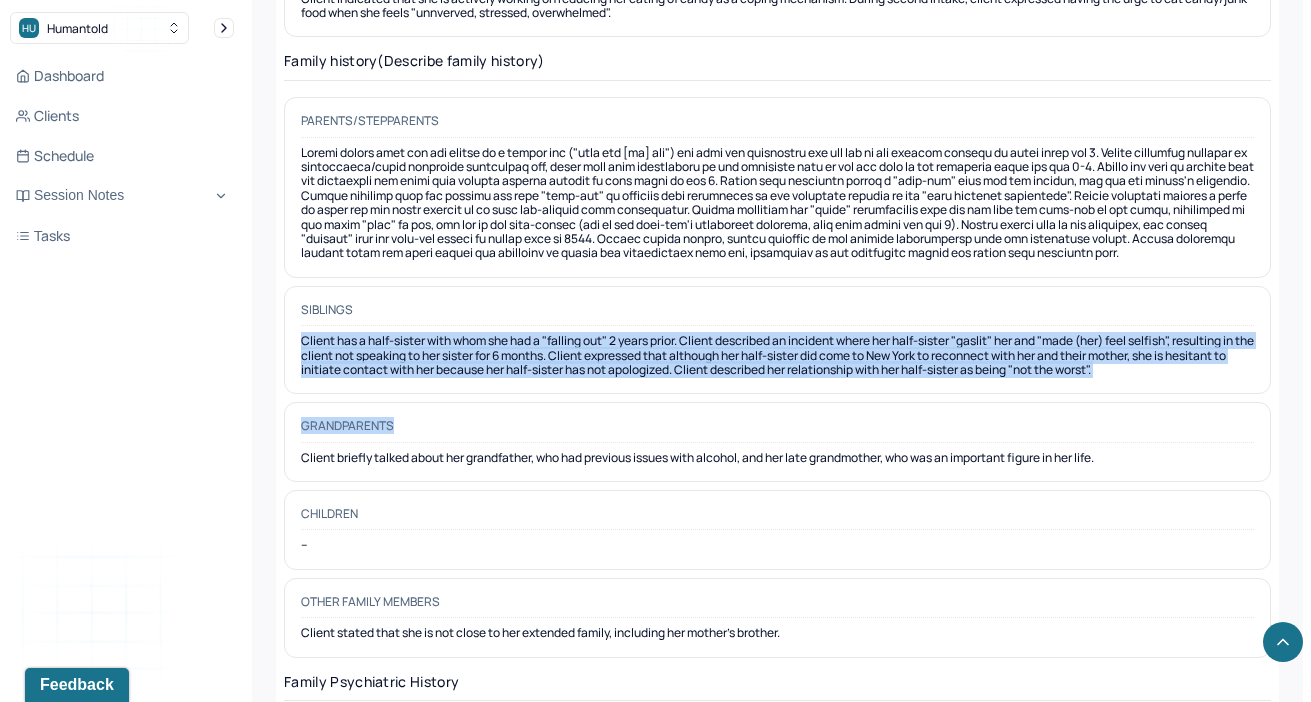 drag, startPoint x: 296, startPoint y: 314, endPoint x: 1108, endPoint y: 396, distance: 816.1299 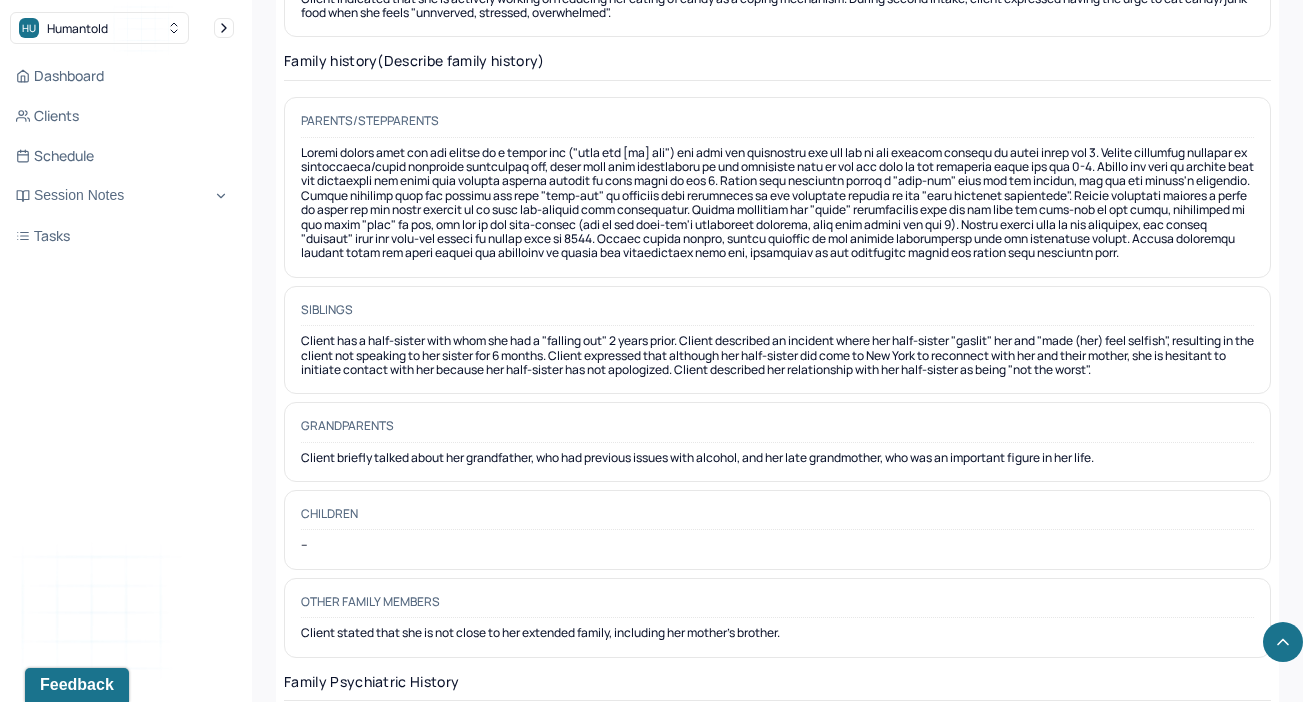 click on "Grandparents" at bounding box center [777, 430] 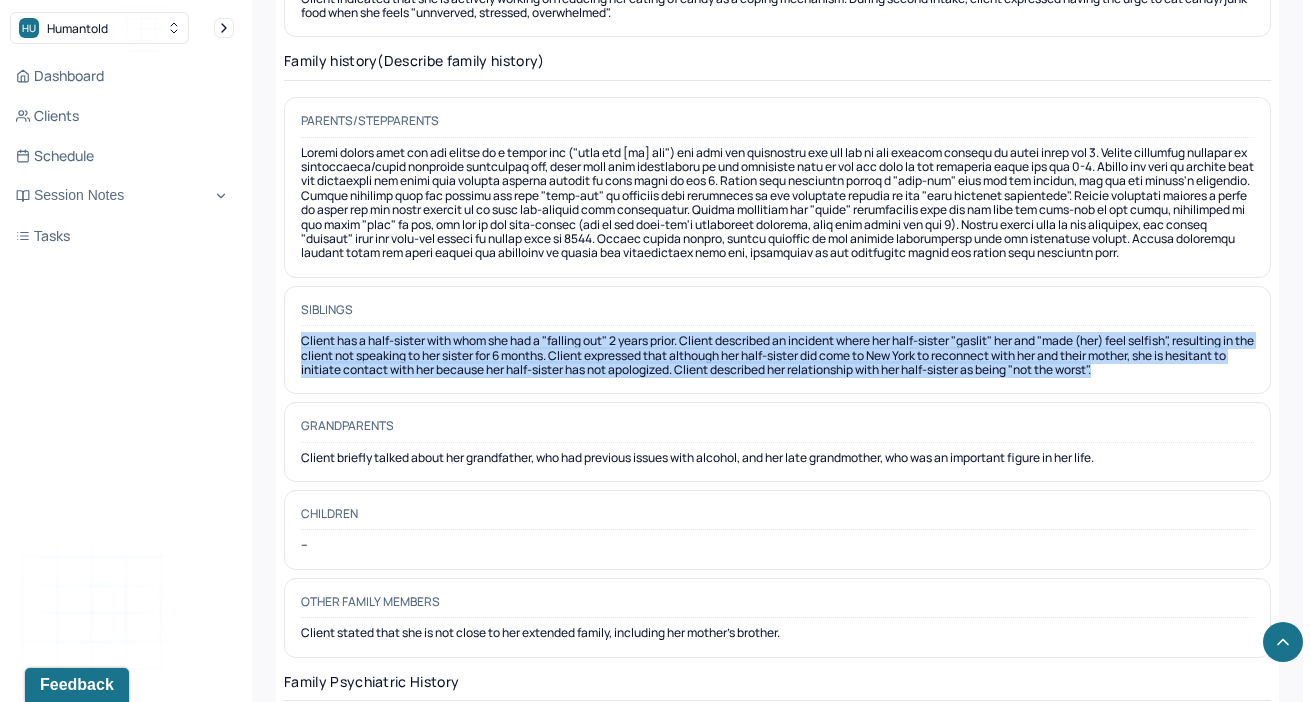 drag, startPoint x: 300, startPoint y: 311, endPoint x: 1198, endPoint y: 341, distance: 898.501 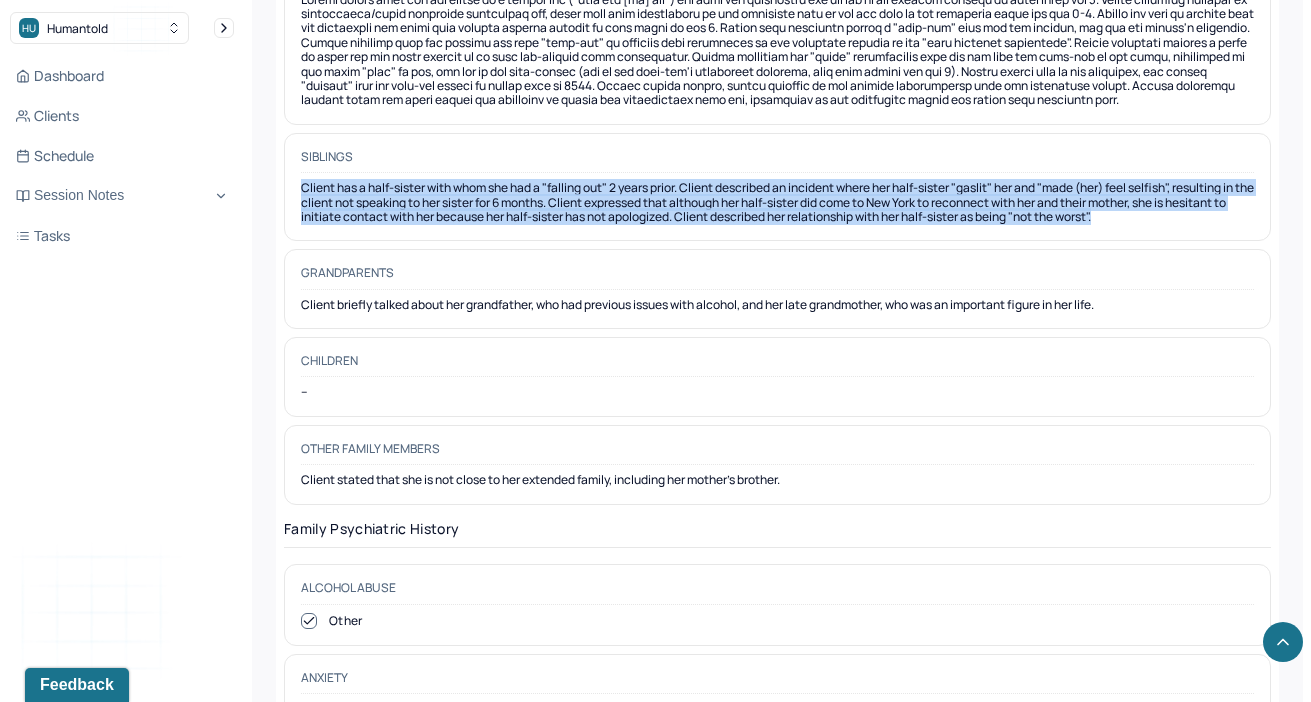 scroll, scrollTop: 4697, scrollLeft: 0, axis: vertical 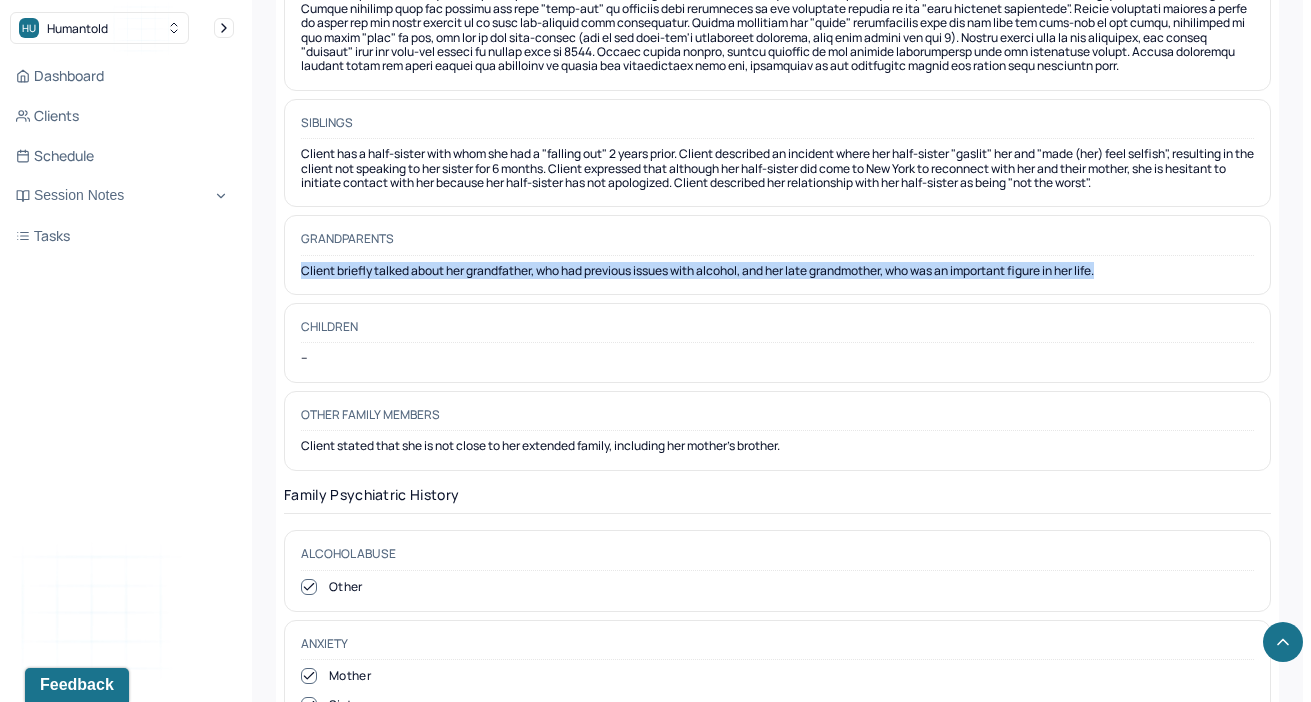 drag, startPoint x: 294, startPoint y: 235, endPoint x: 1101, endPoint y: 254, distance: 807.22363 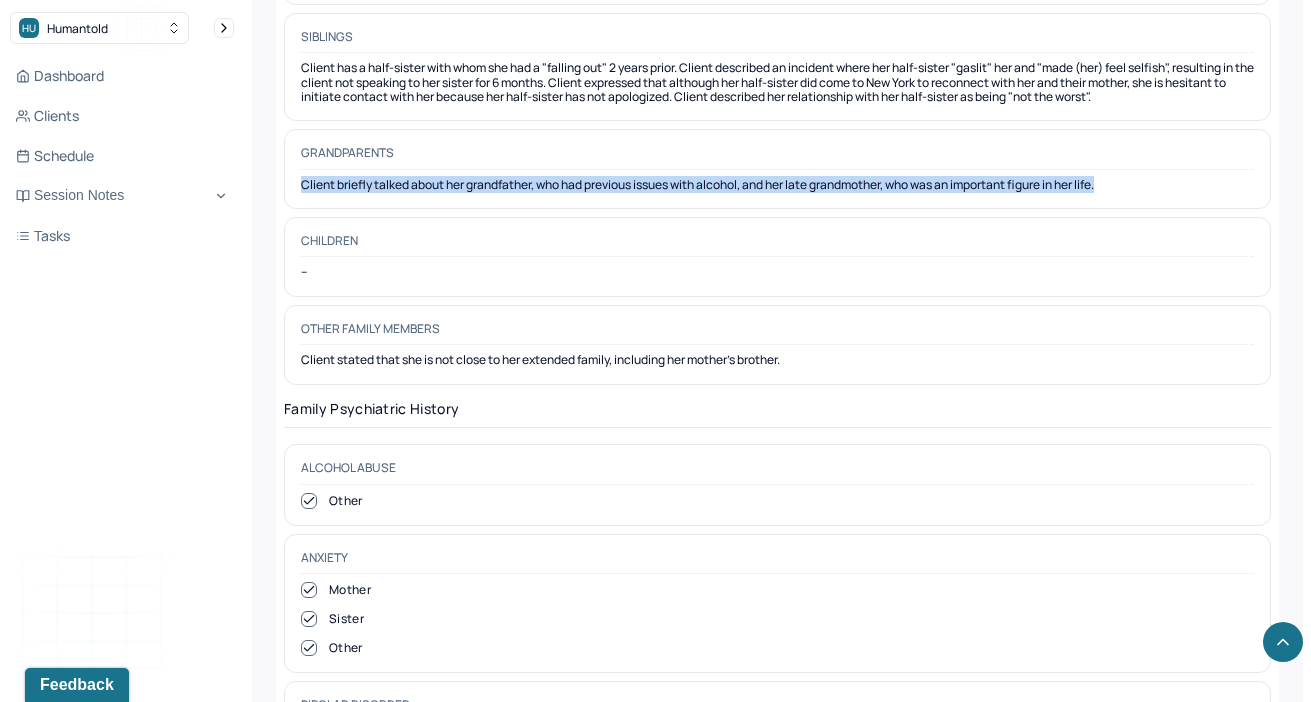 scroll, scrollTop: 4788, scrollLeft: 0, axis: vertical 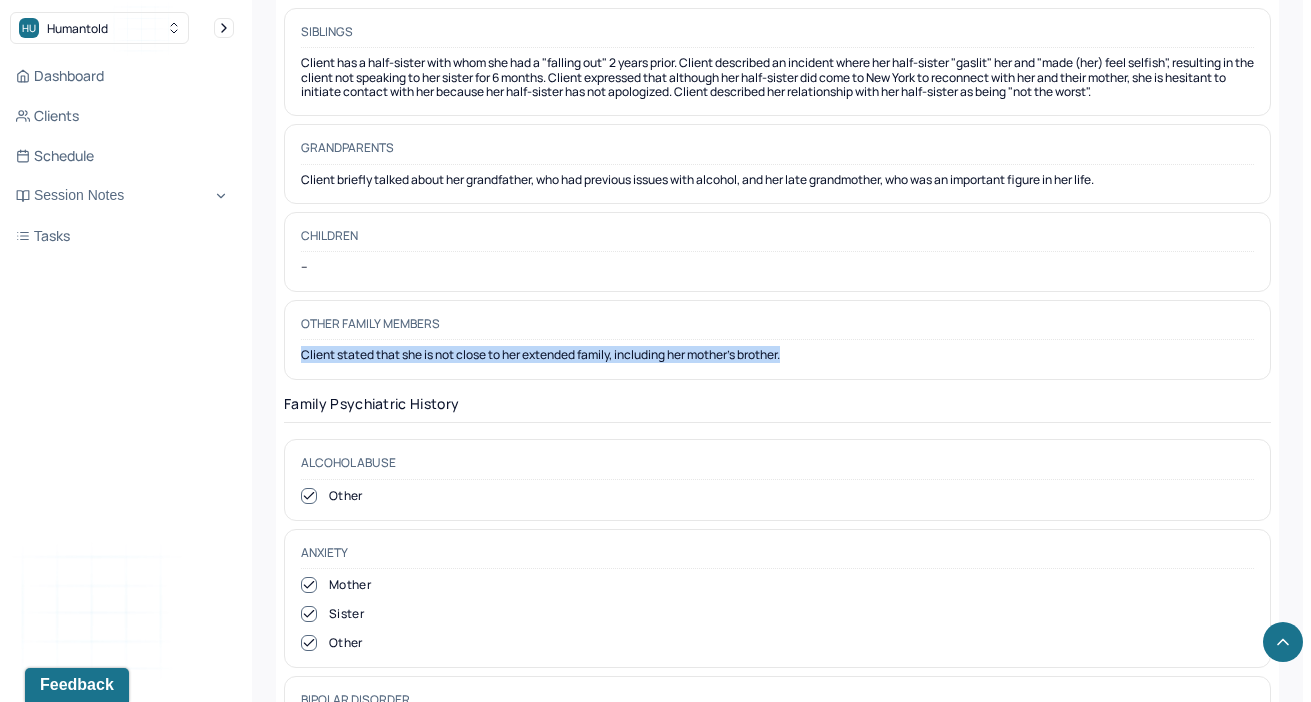 drag, startPoint x: 808, startPoint y: 319, endPoint x: 295, endPoint y: 324, distance: 513.02435 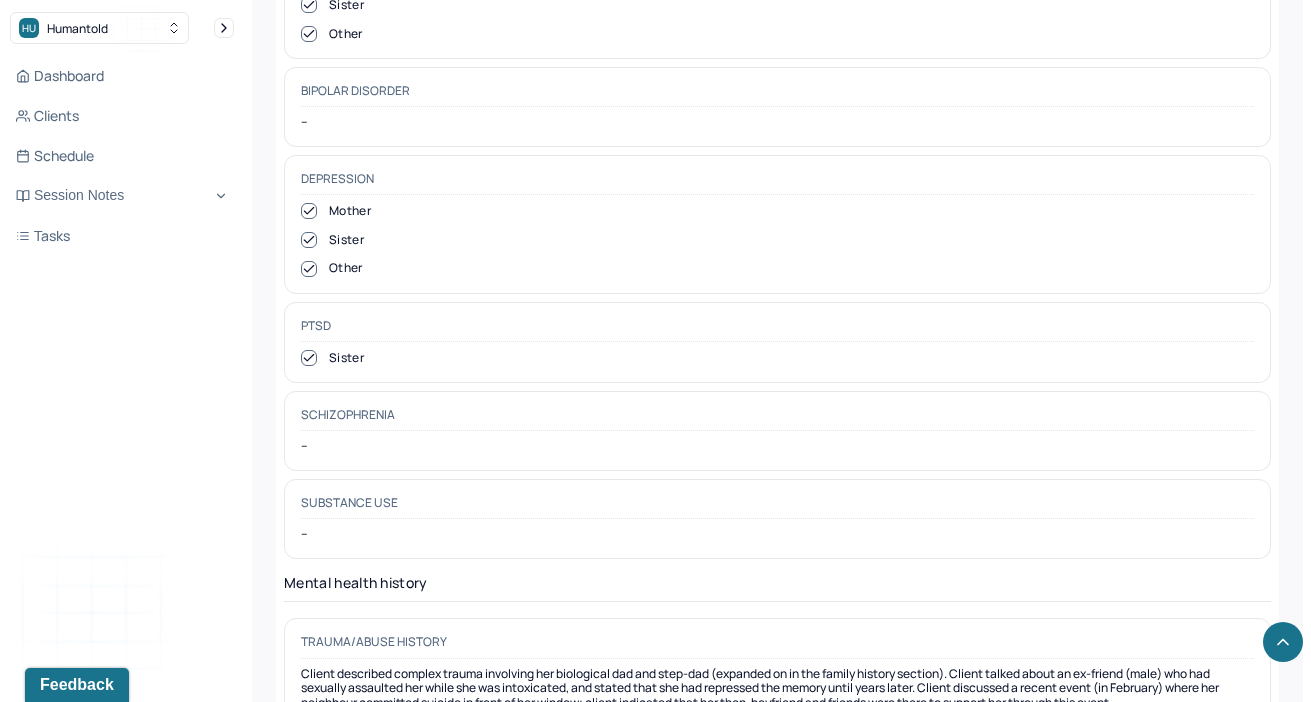 scroll, scrollTop: 5600, scrollLeft: 0, axis: vertical 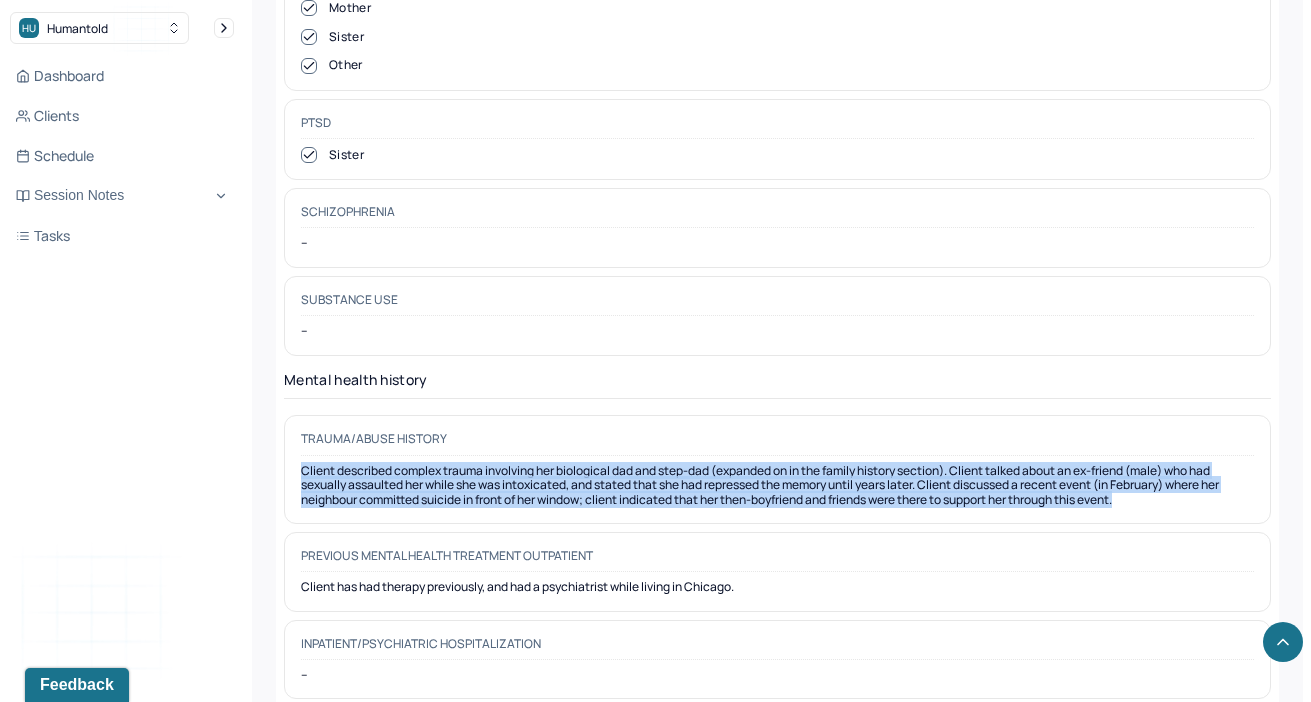 drag, startPoint x: 294, startPoint y: 426, endPoint x: 1210, endPoint y: 458, distance: 916.5588 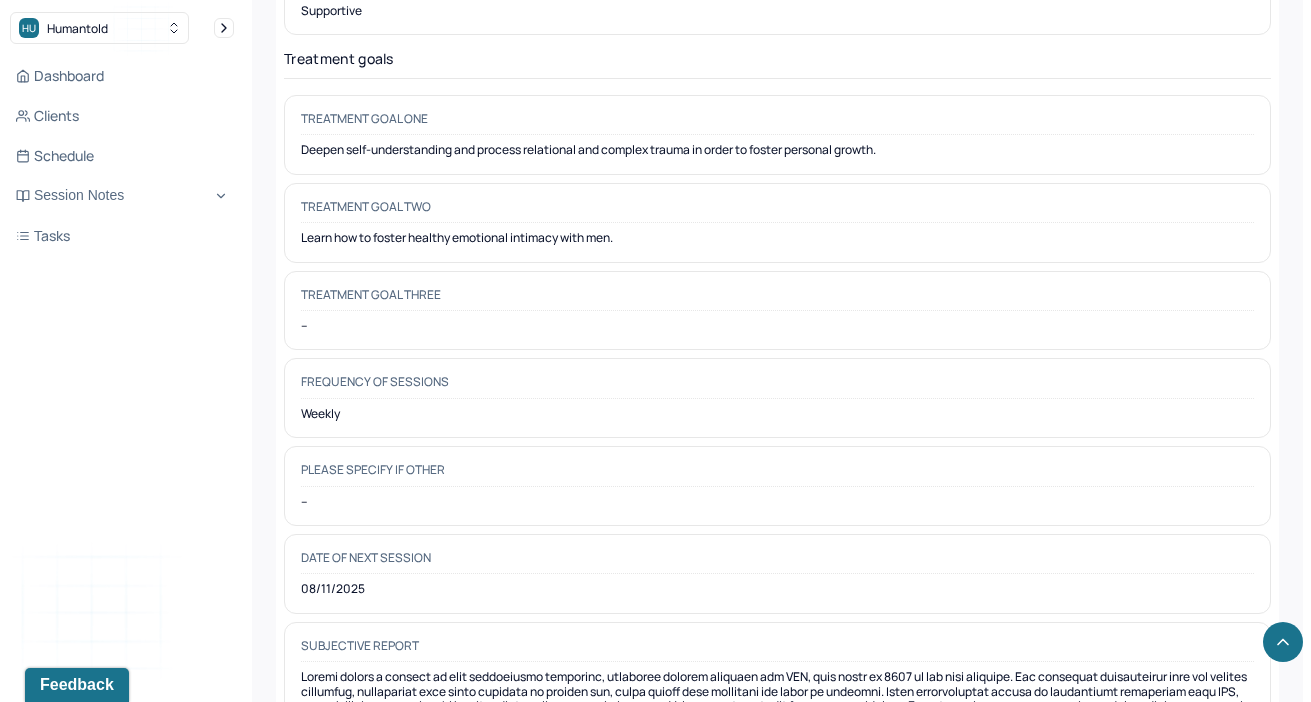 scroll, scrollTop: 9885, scrollLeft: 0, axis: vertical 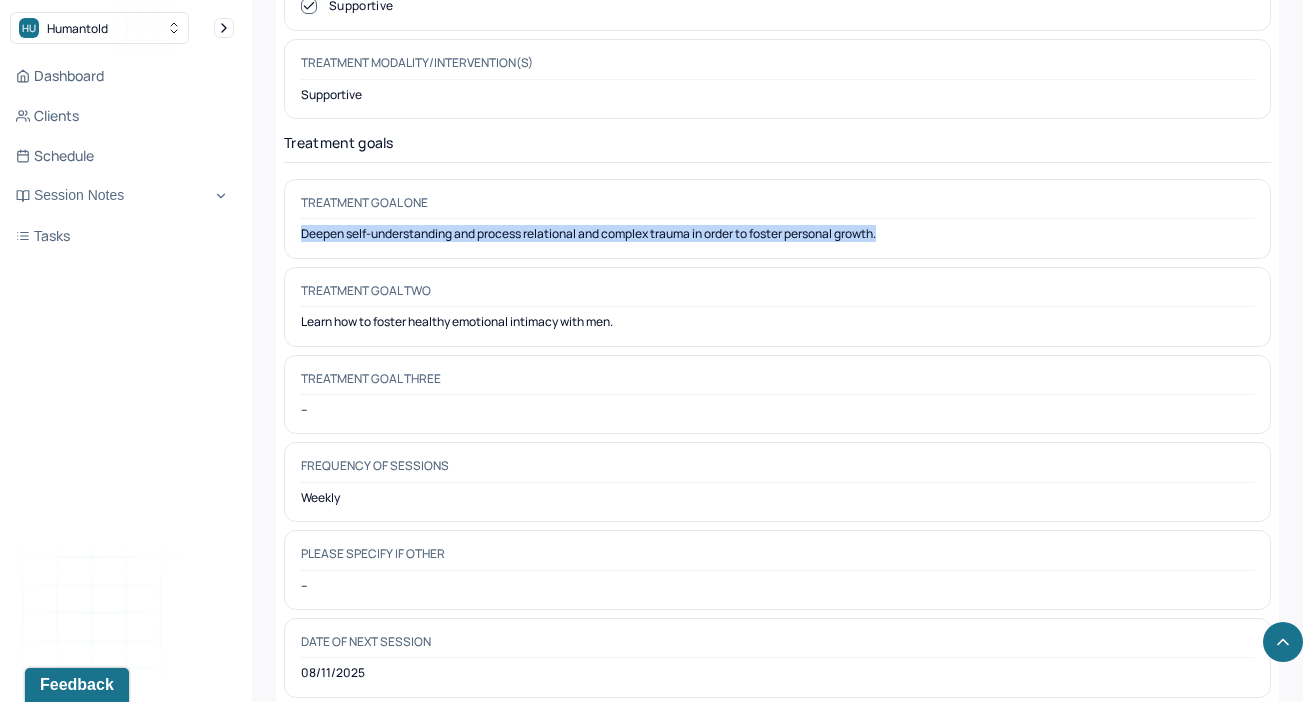 drag, startPoint x: 296, startPoint y: 161, endPoint x: 1069, endPoint y: 176, distance: 773.1455 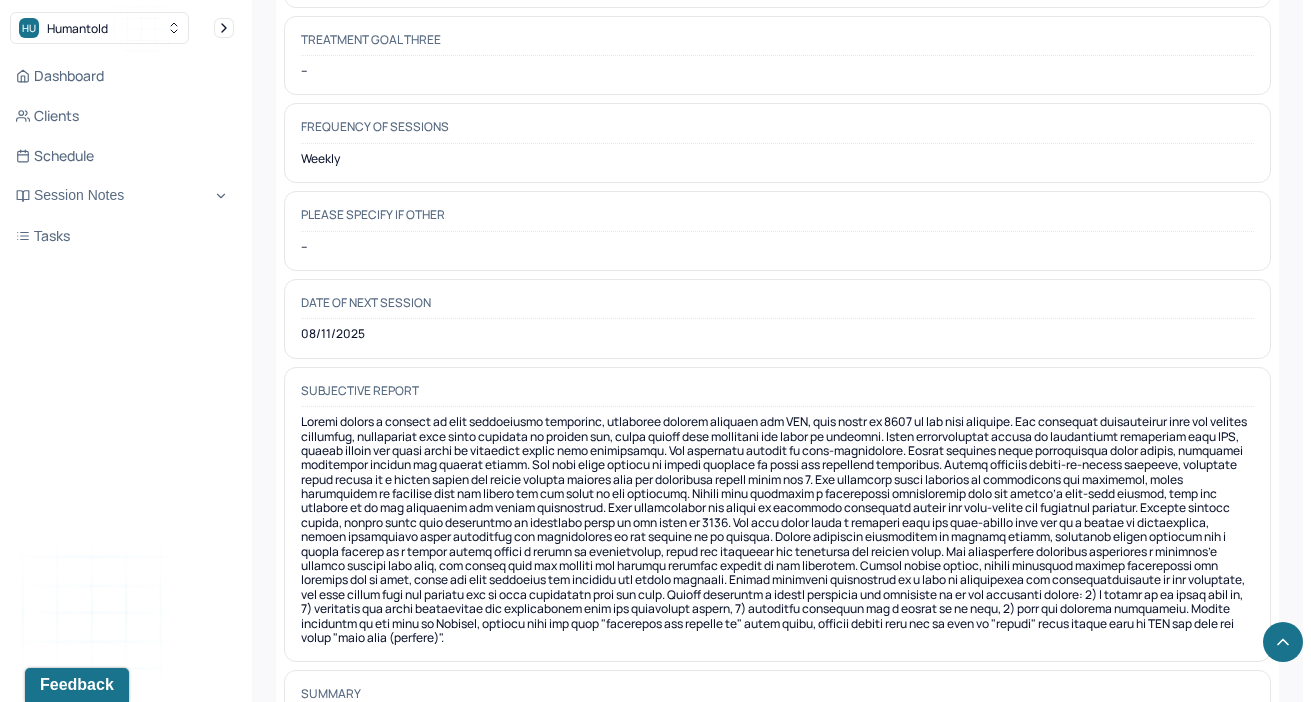 scroll, scrollTop: 10248, scrollLeft: 0, axis: vertical 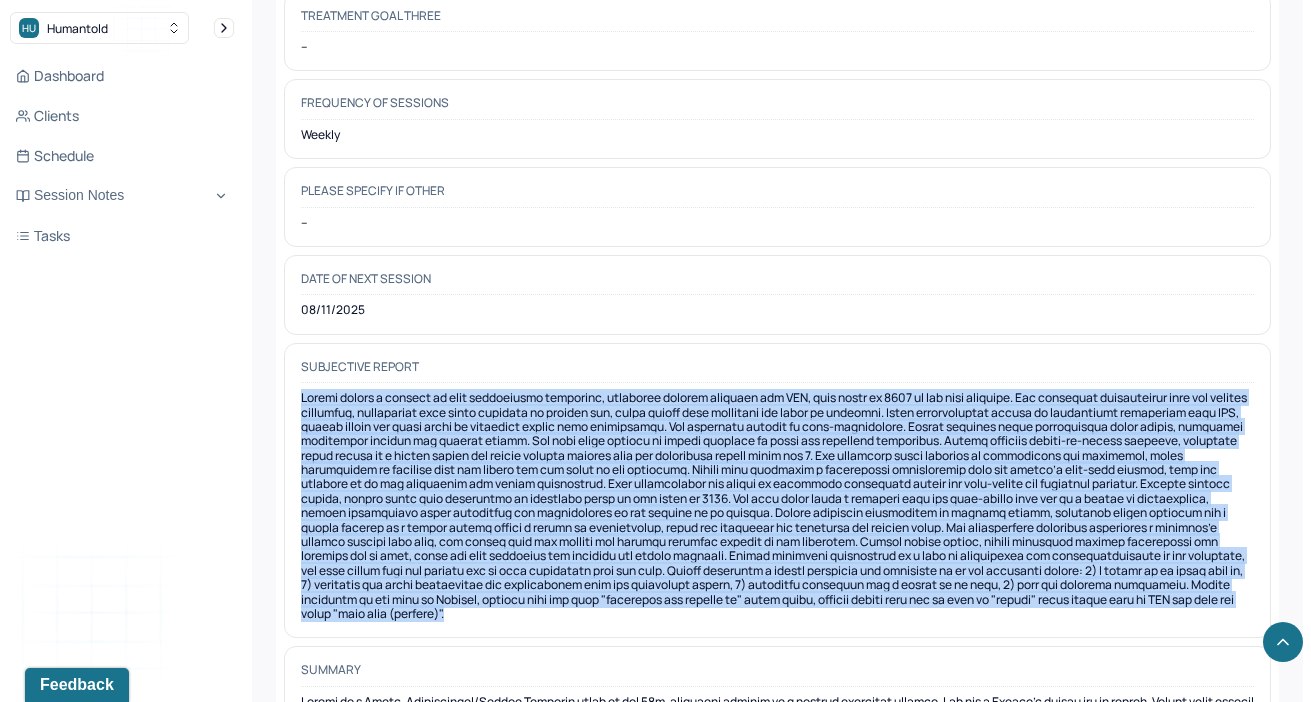 drag, startPoint x: 298, startPoint y: 318, endPoint x: 867, endPoint y: 532, distance: 607.912 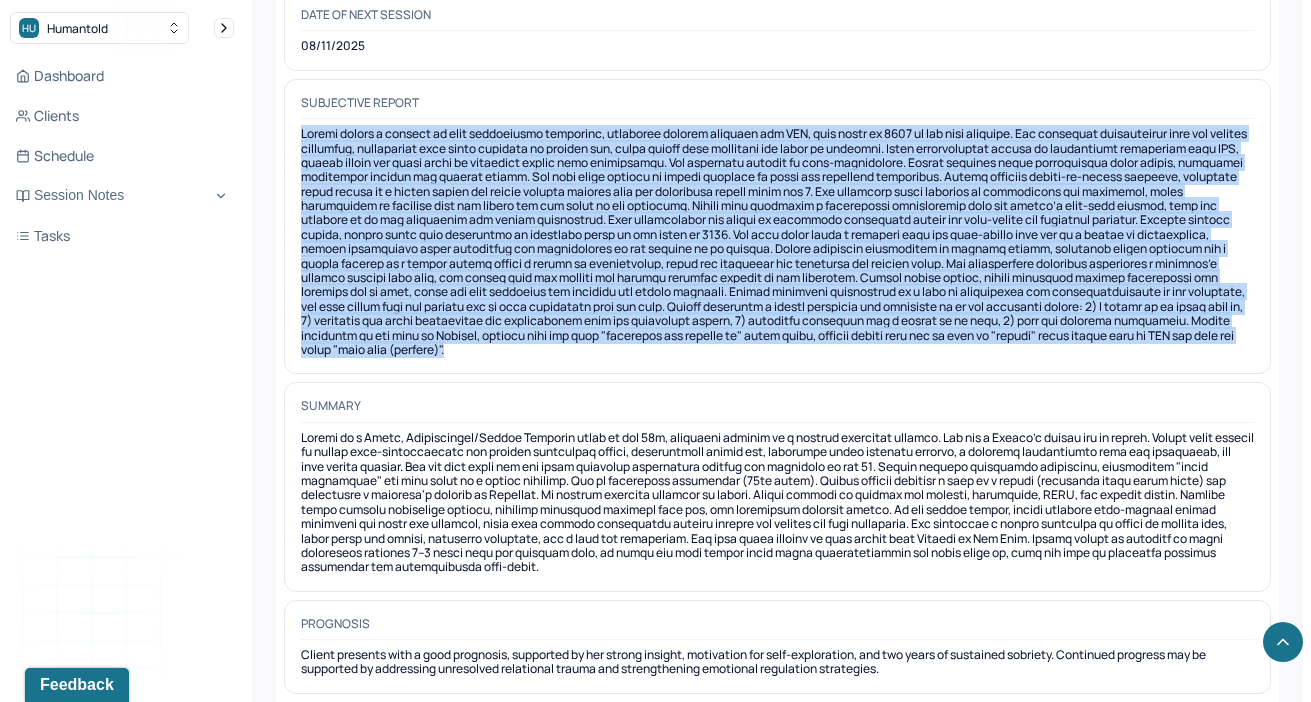 scroll, scrollTop: 10547, scrollLeft: 0, axis: vertical 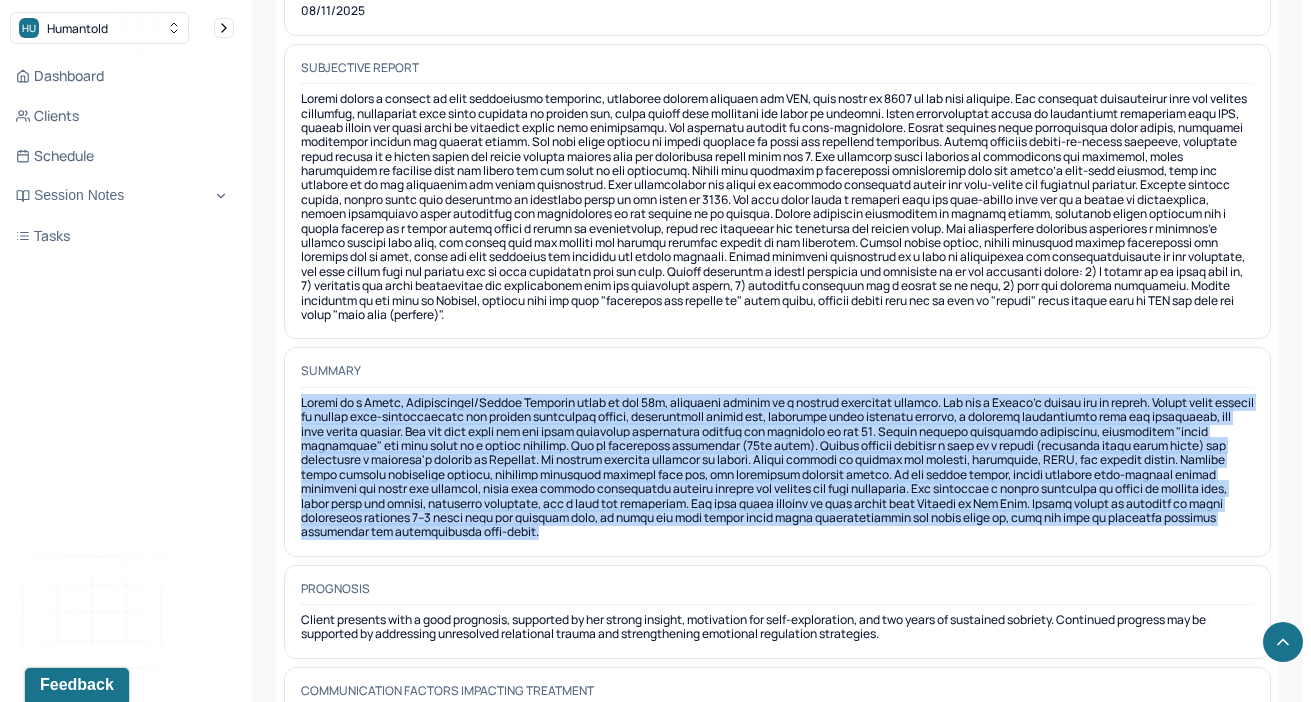 drag, startPoint x: 302, startPoint y: 319, endPoint x: 491, endPoint y: 473, distance: 243.79704 